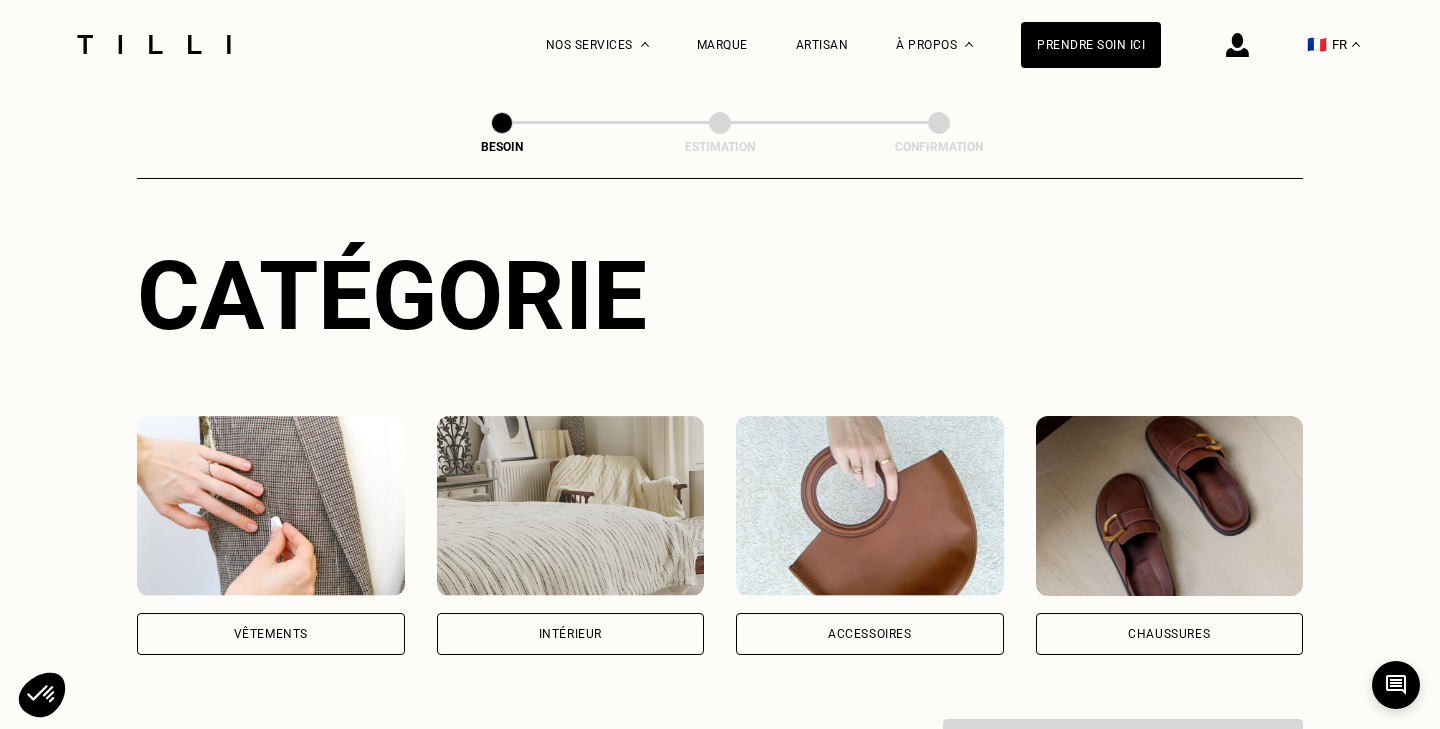 scroll, scrollTop: 181, scrollLeft: 0, axis: vertical 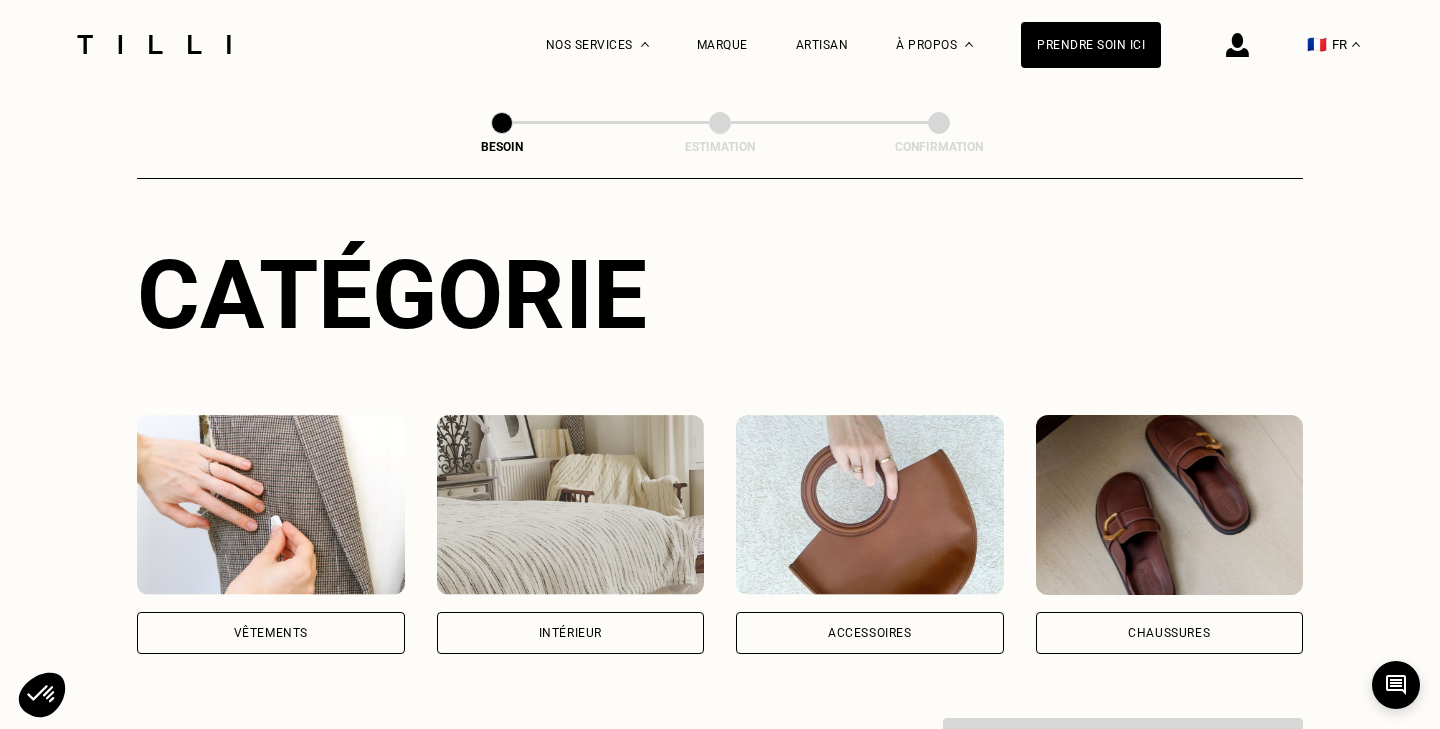 click at bounding box center (571, 505) 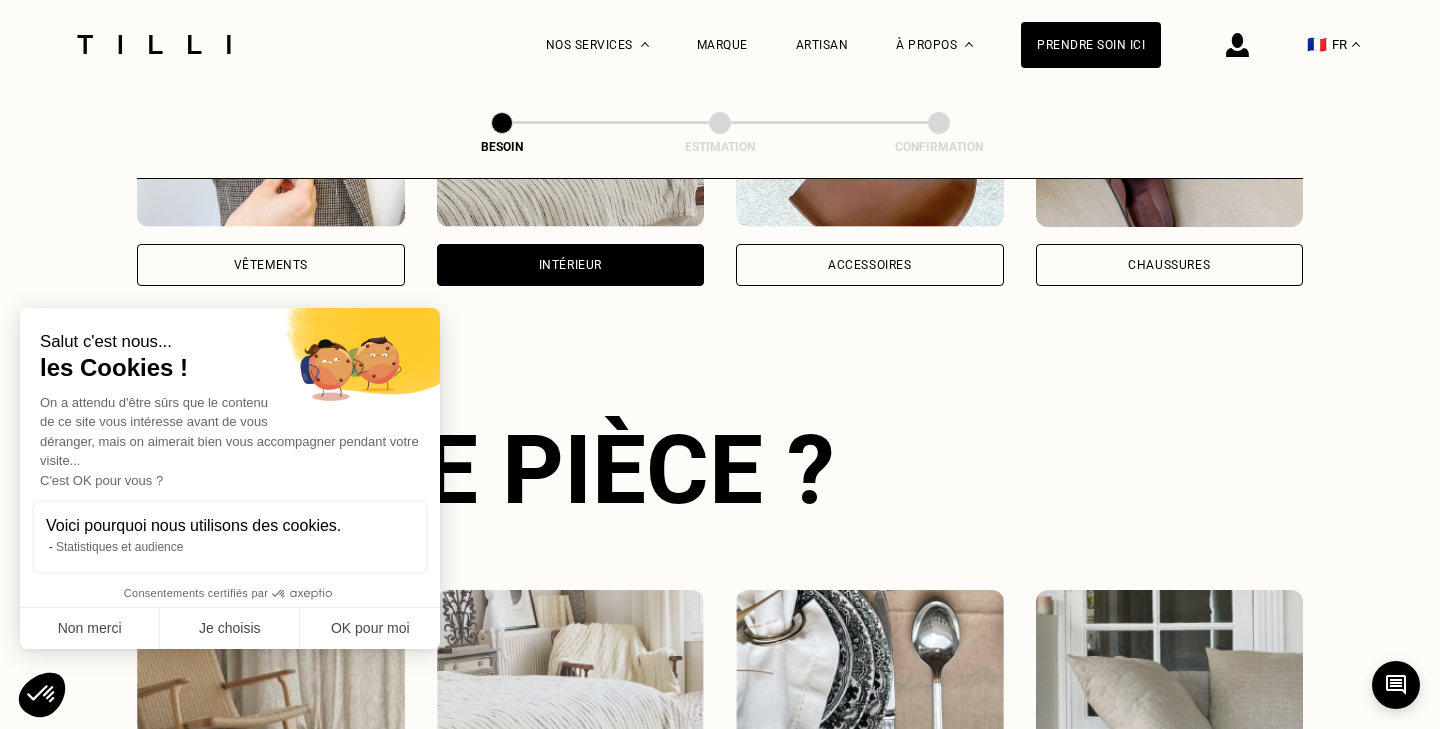 scroll, scrollTop: 651, scrollLeft: 0, axis: vertical 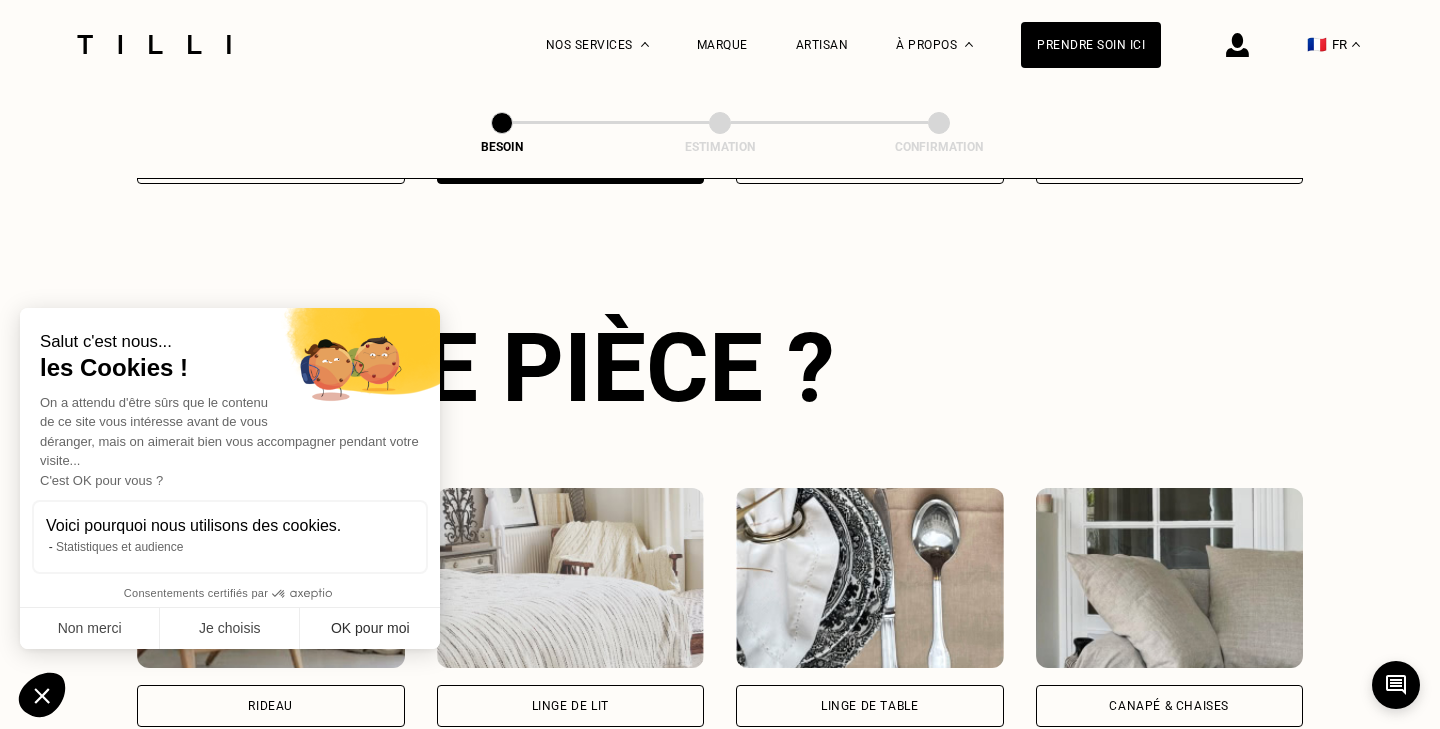 click on "OK pour moi" at bounding box center [370, 629] 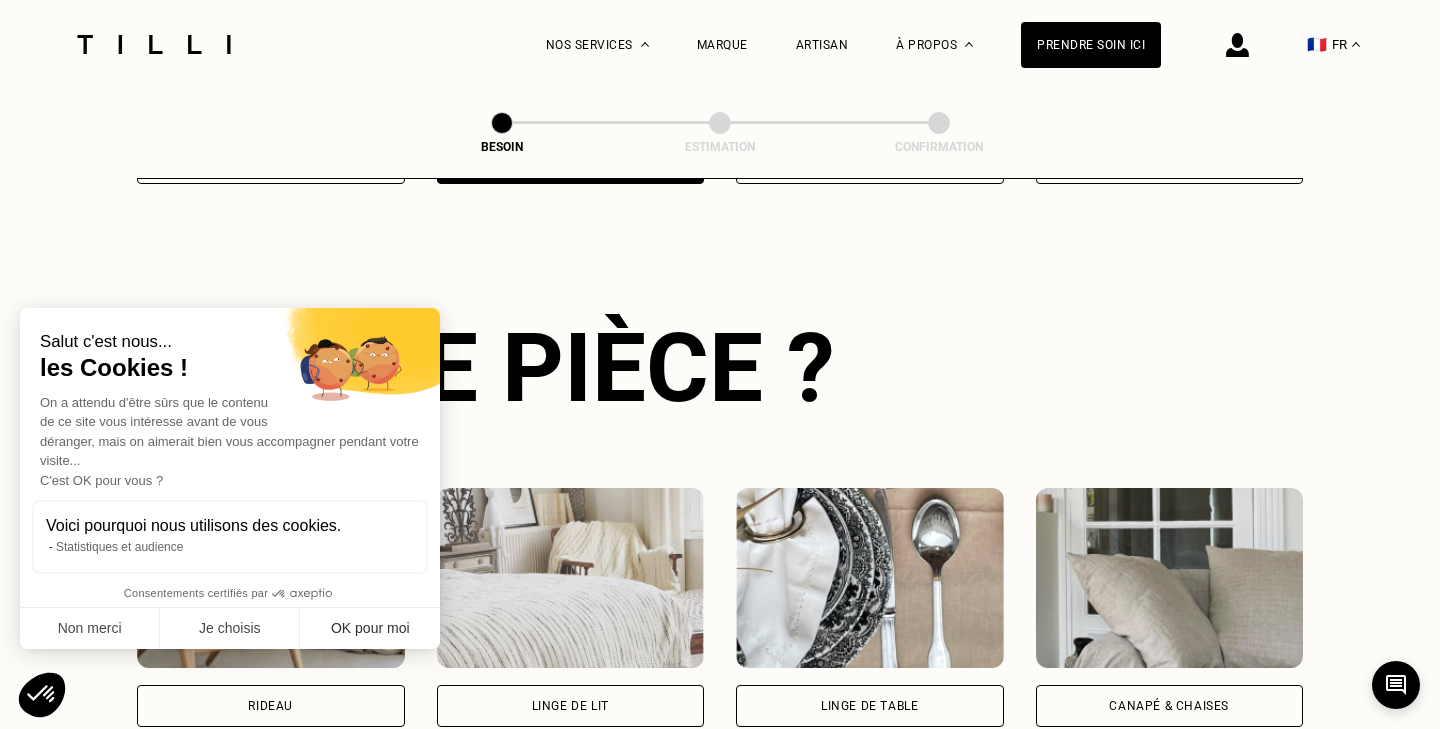 checkbox on "true" 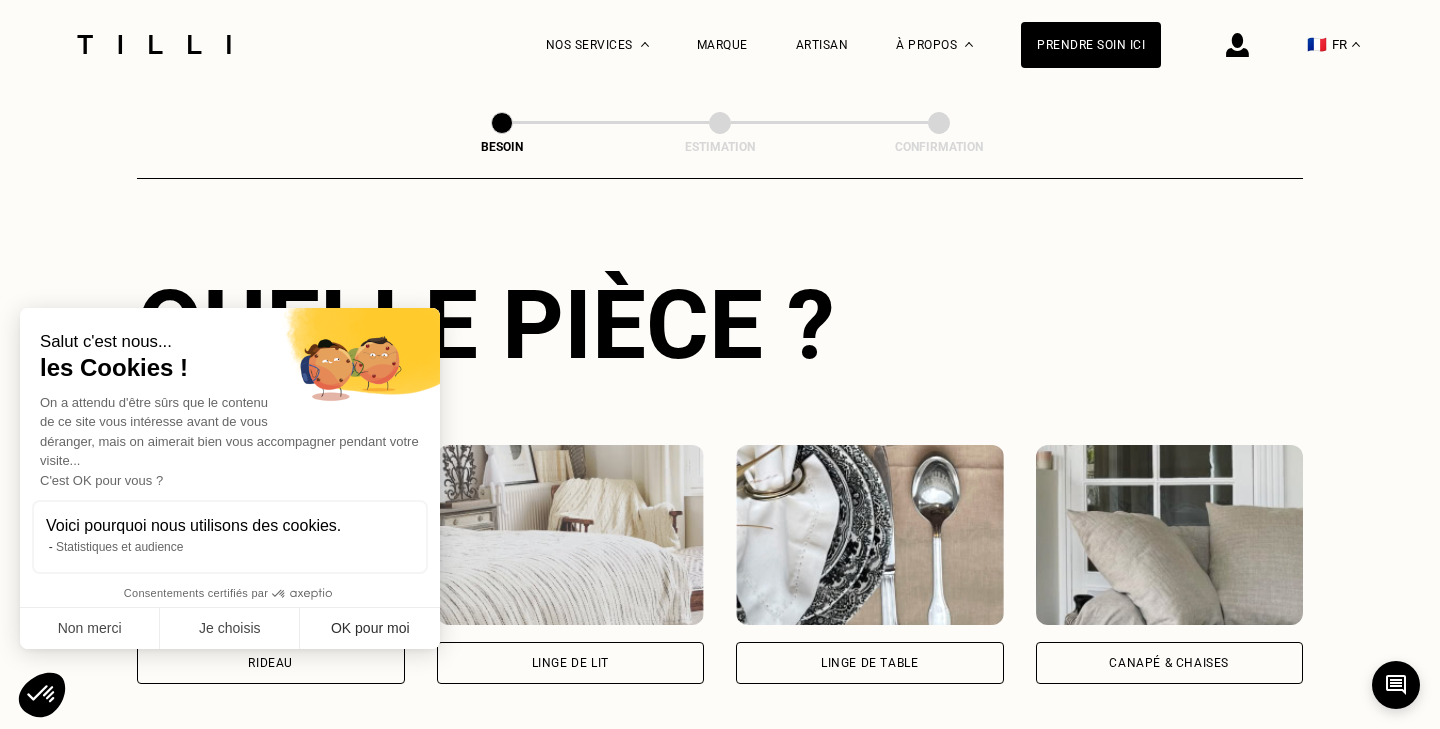 scroll, scrollTop: 0, scrollLeft: 0, axis: both 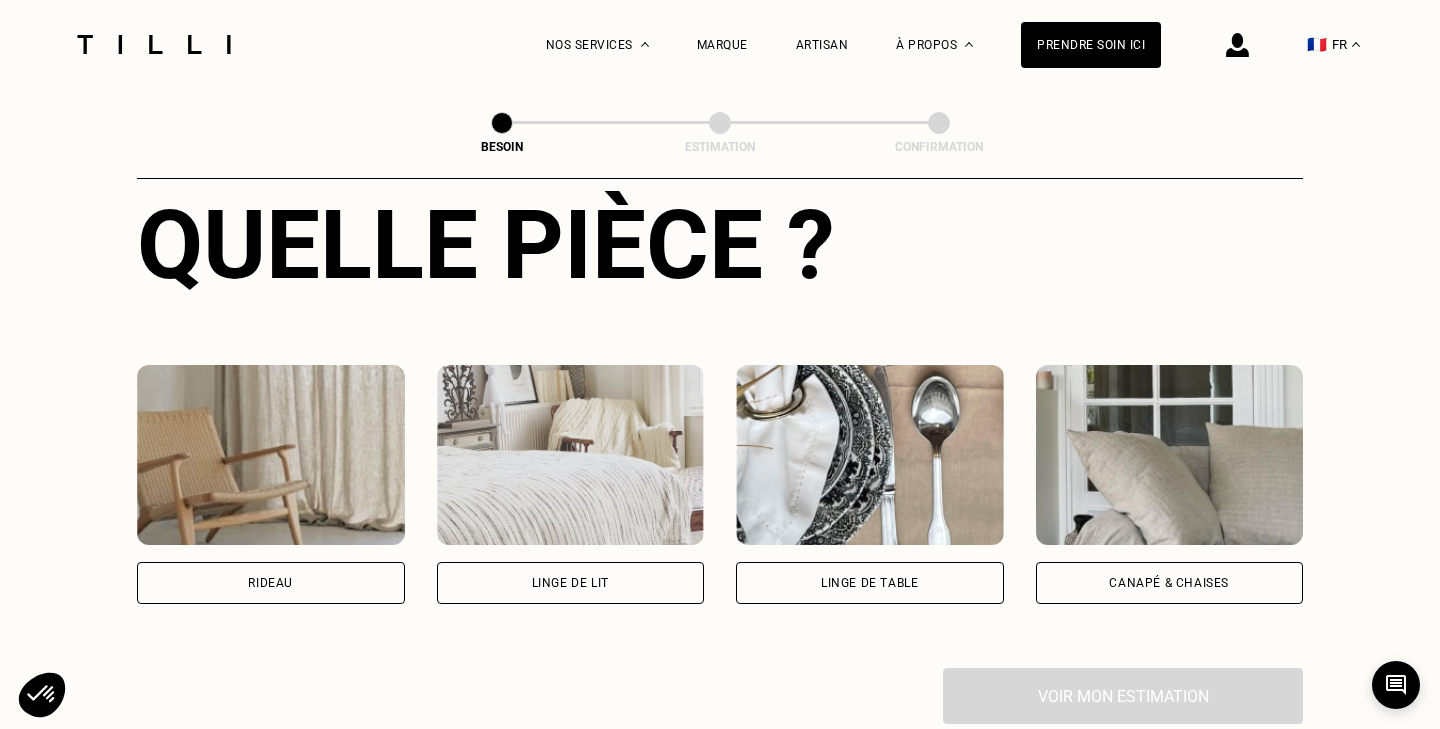 click on "Rideau" at bounding box center (271, 583) 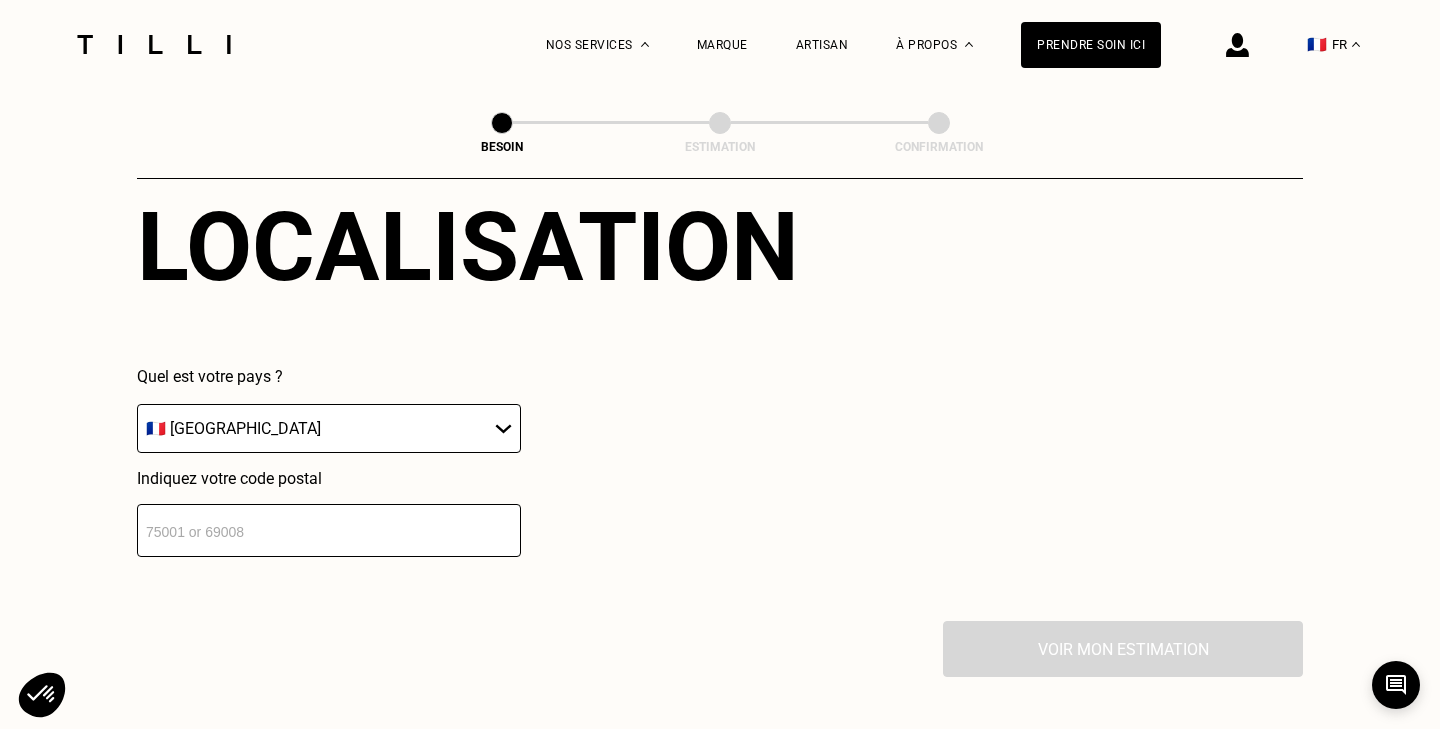 scroll, scrollTop: 1317, scrollLeft: 0, axis: vertical 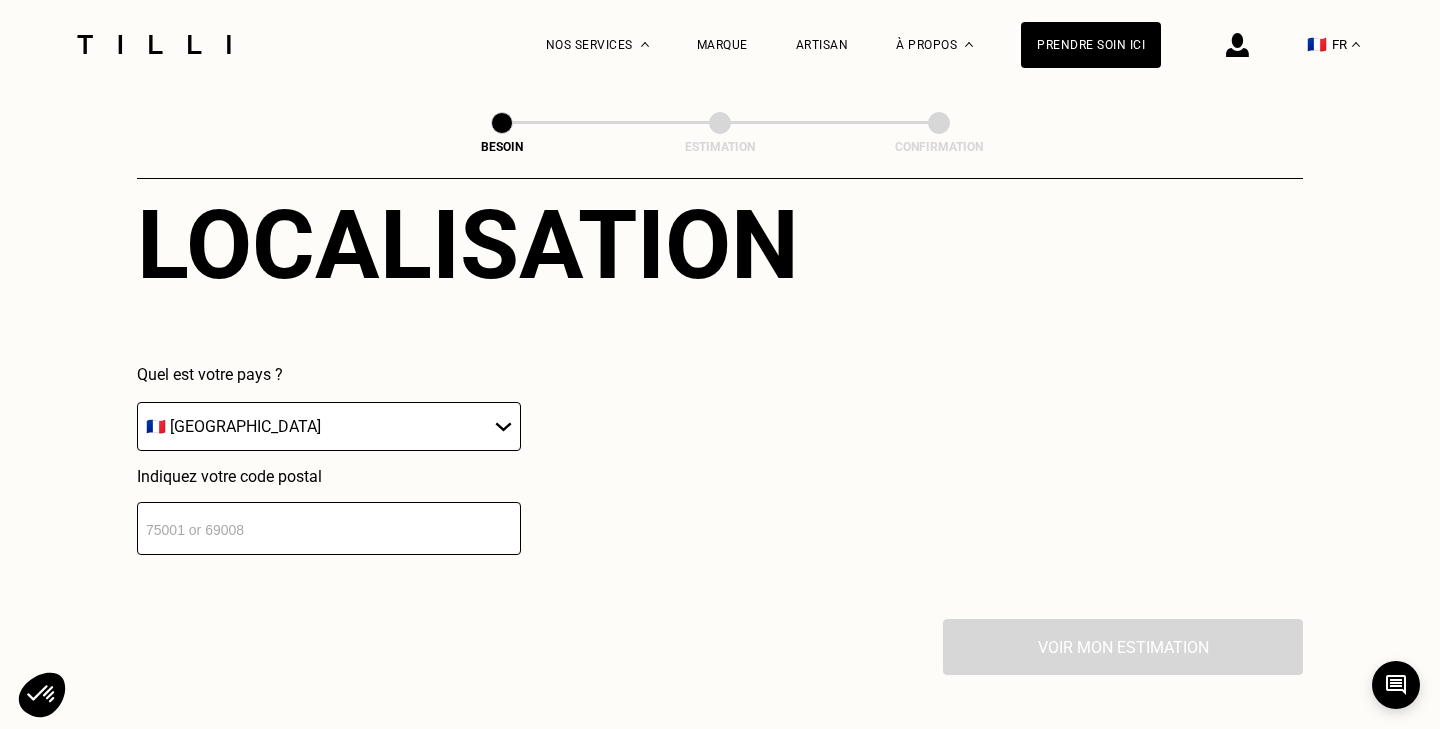 click at bounding box center (329, 528) 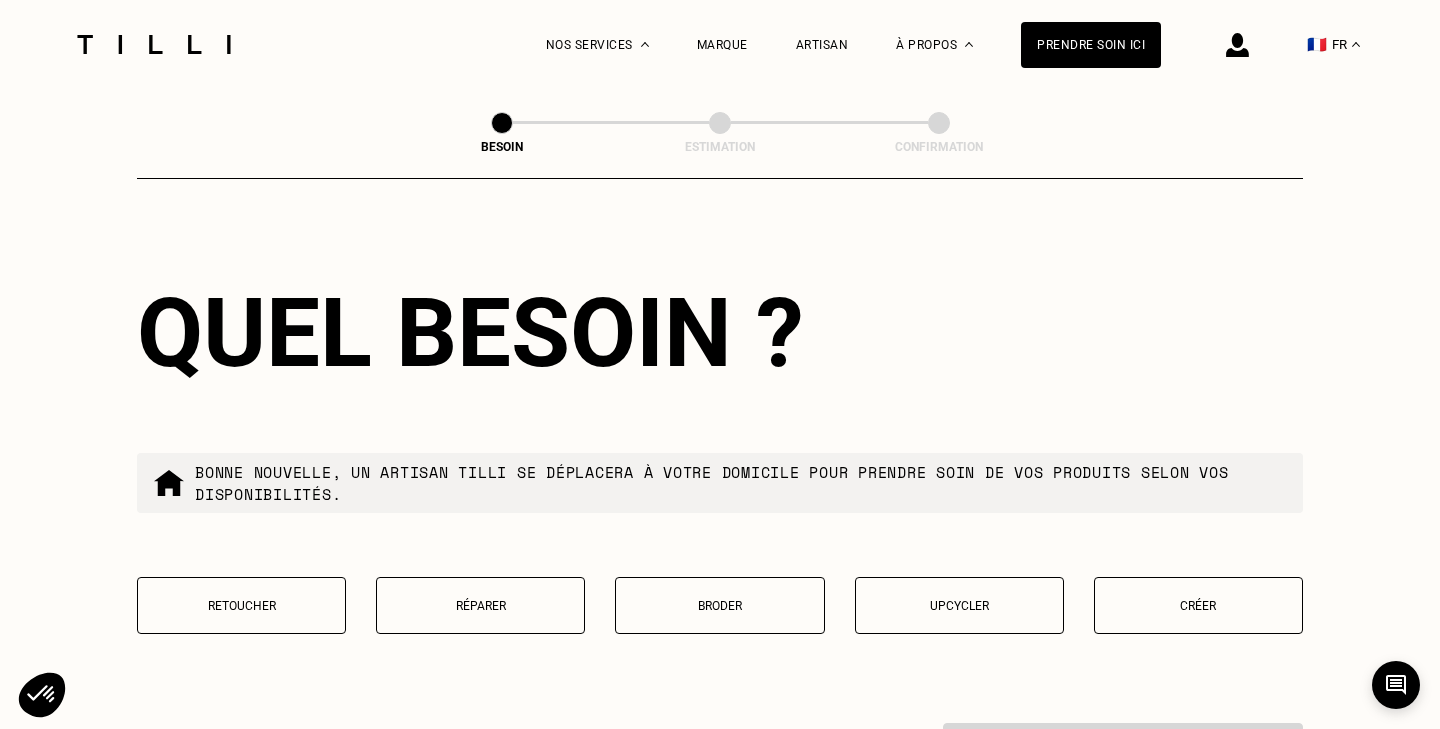 scroll, scrollTop: 1739, scrollLeft: 0, axis: vertical 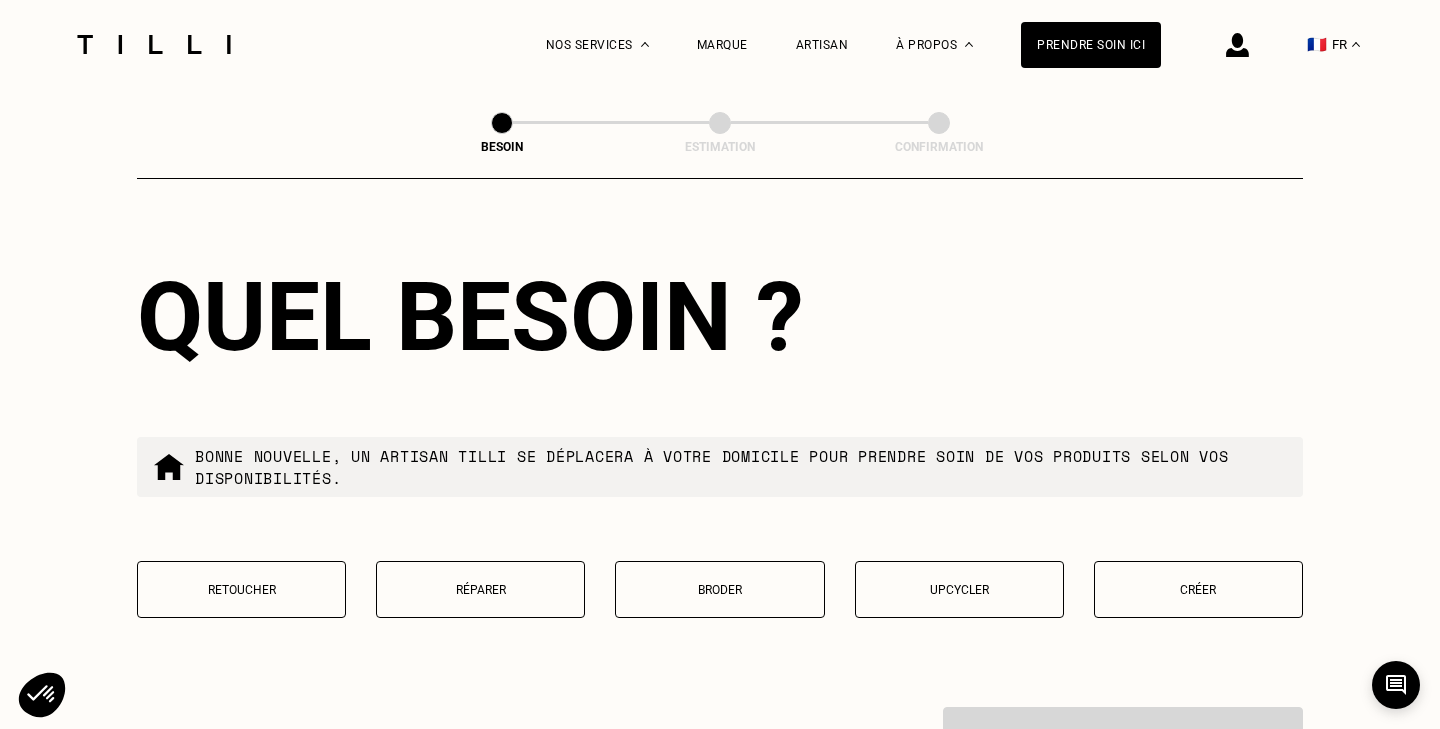 type on "75018" 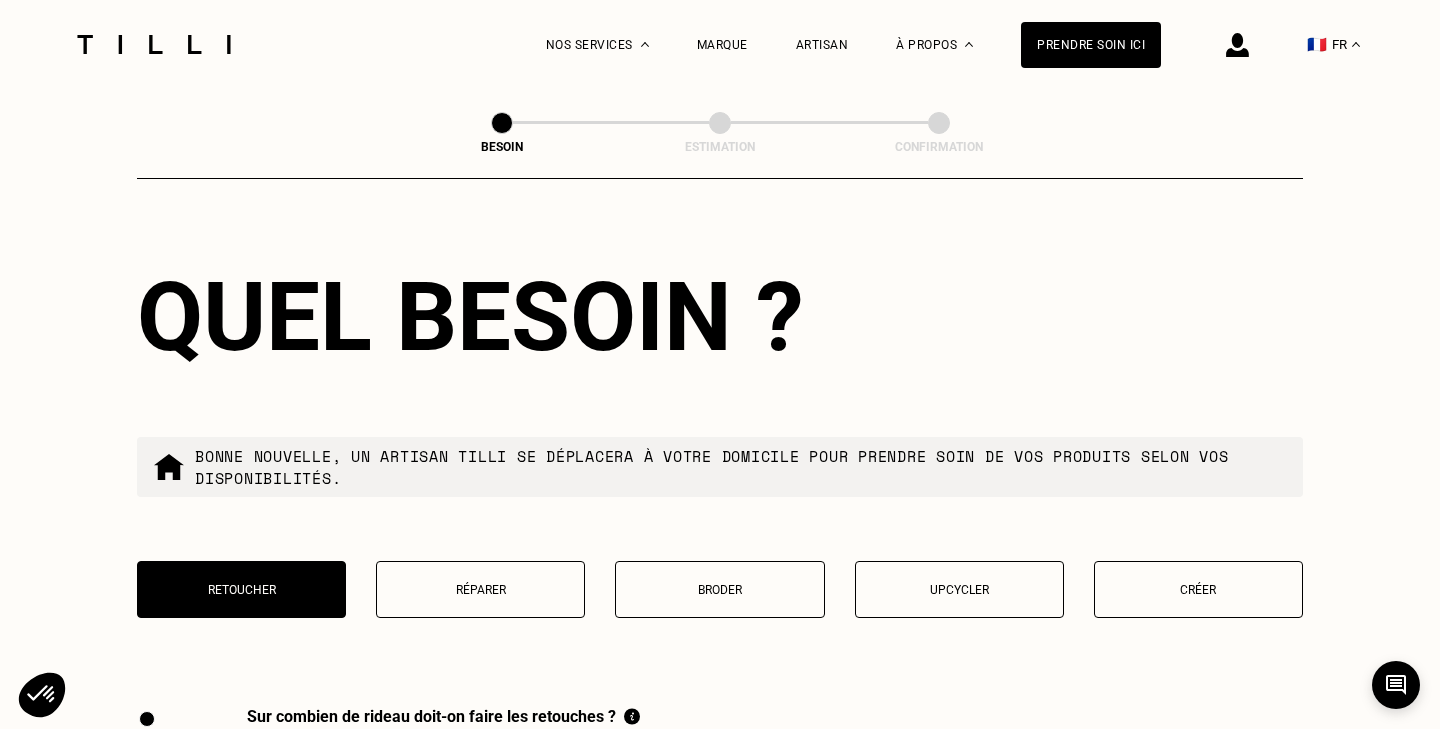 scroll, scrollTop: 2205, scrollLeft: 0, axis: vertical 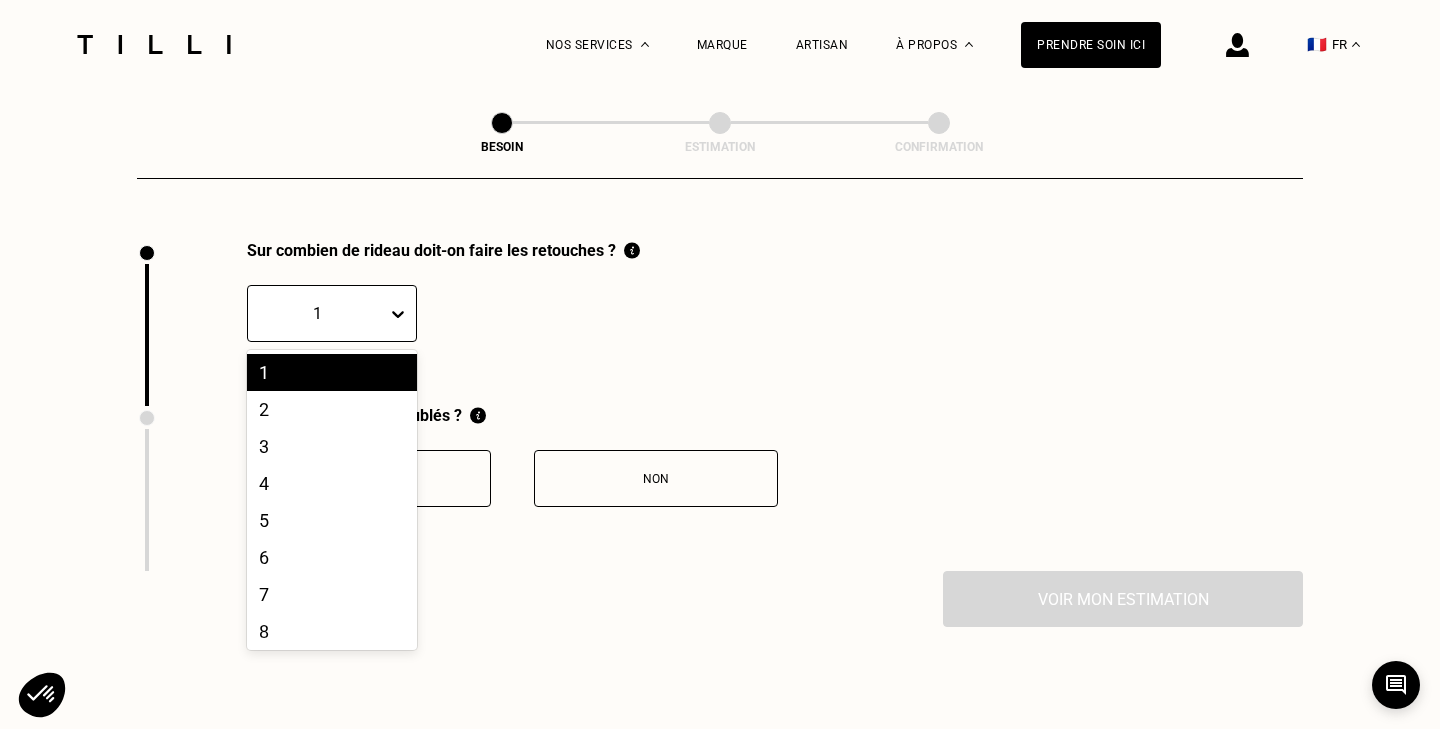 click at bounding box center [317, 313] 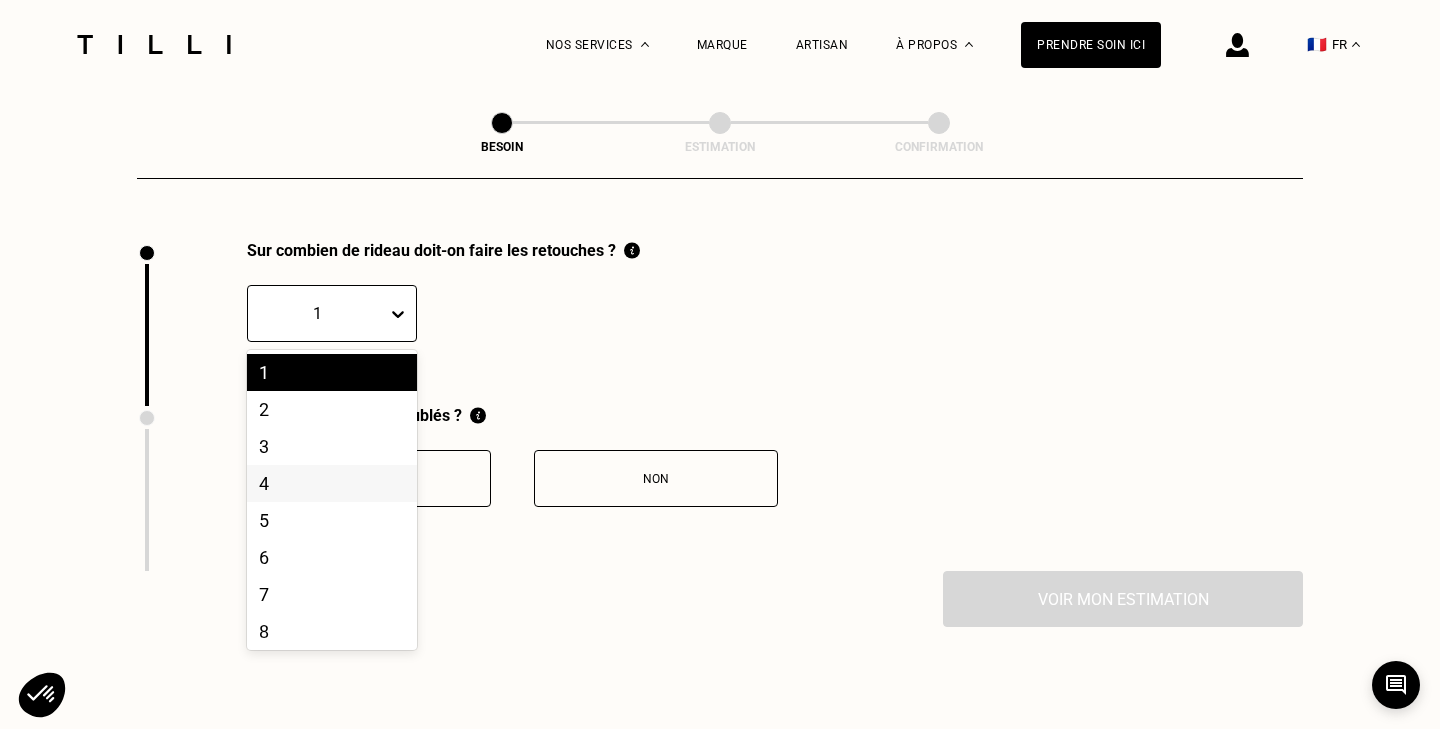 click on "4" at bounding box center (332, 483) 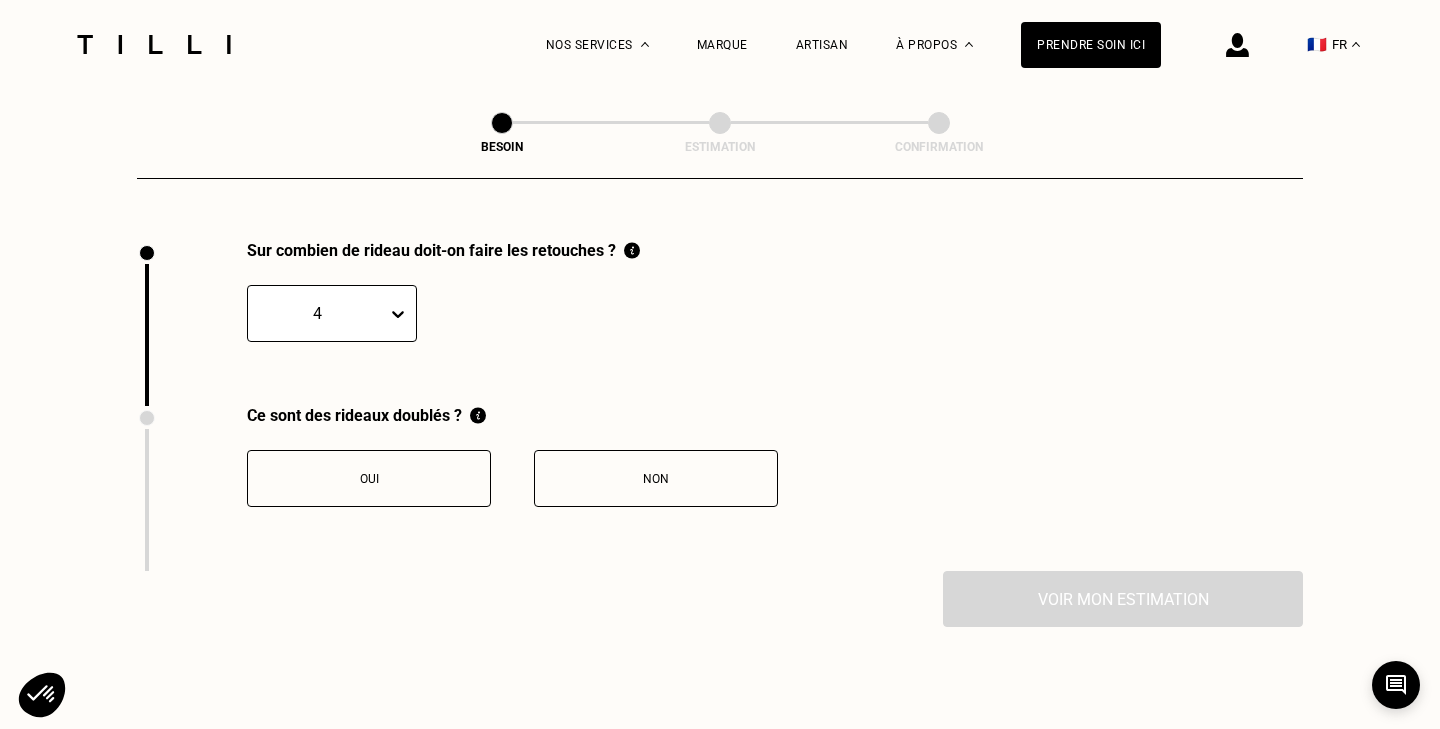 click on "Non" at bounding box center (656, 479) 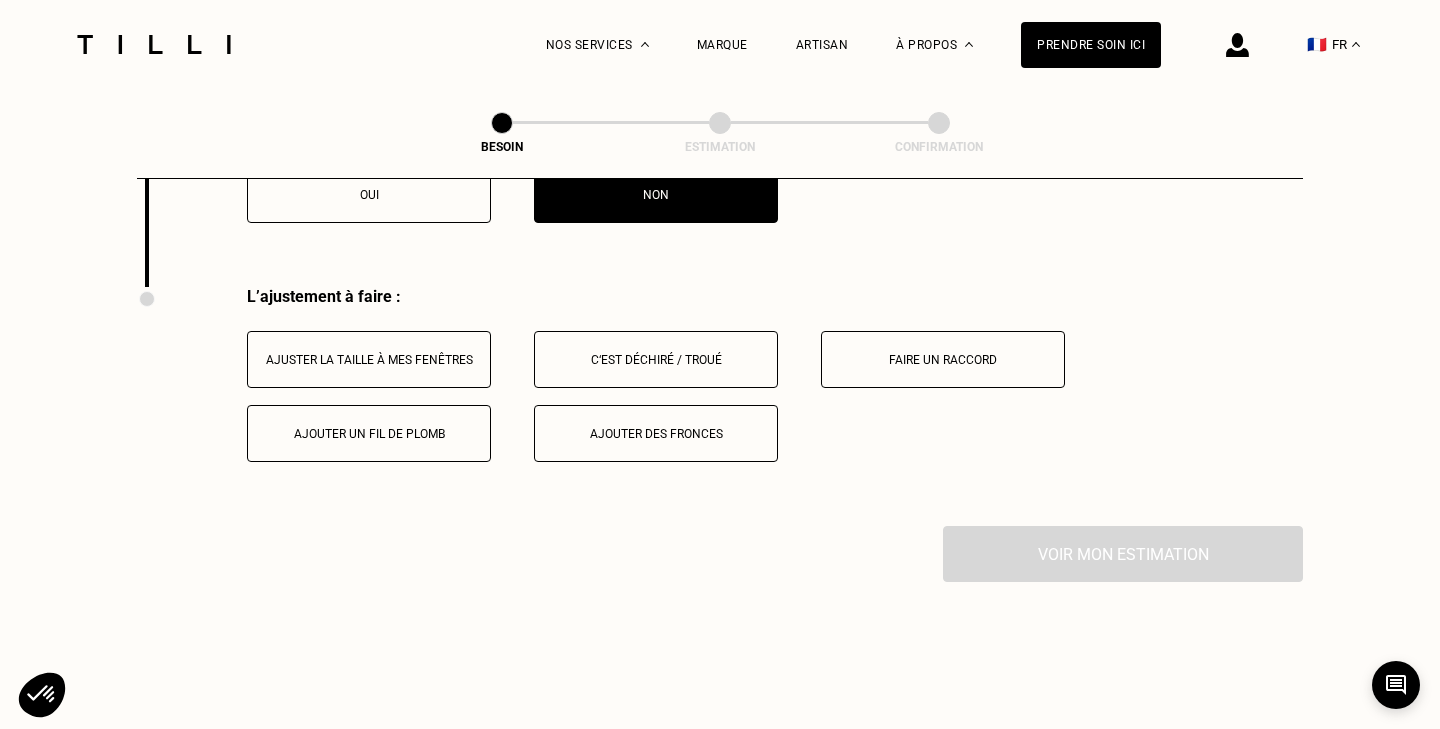 scroll, scrollTop: 2535, scrollLeft: 0, axis: vertical 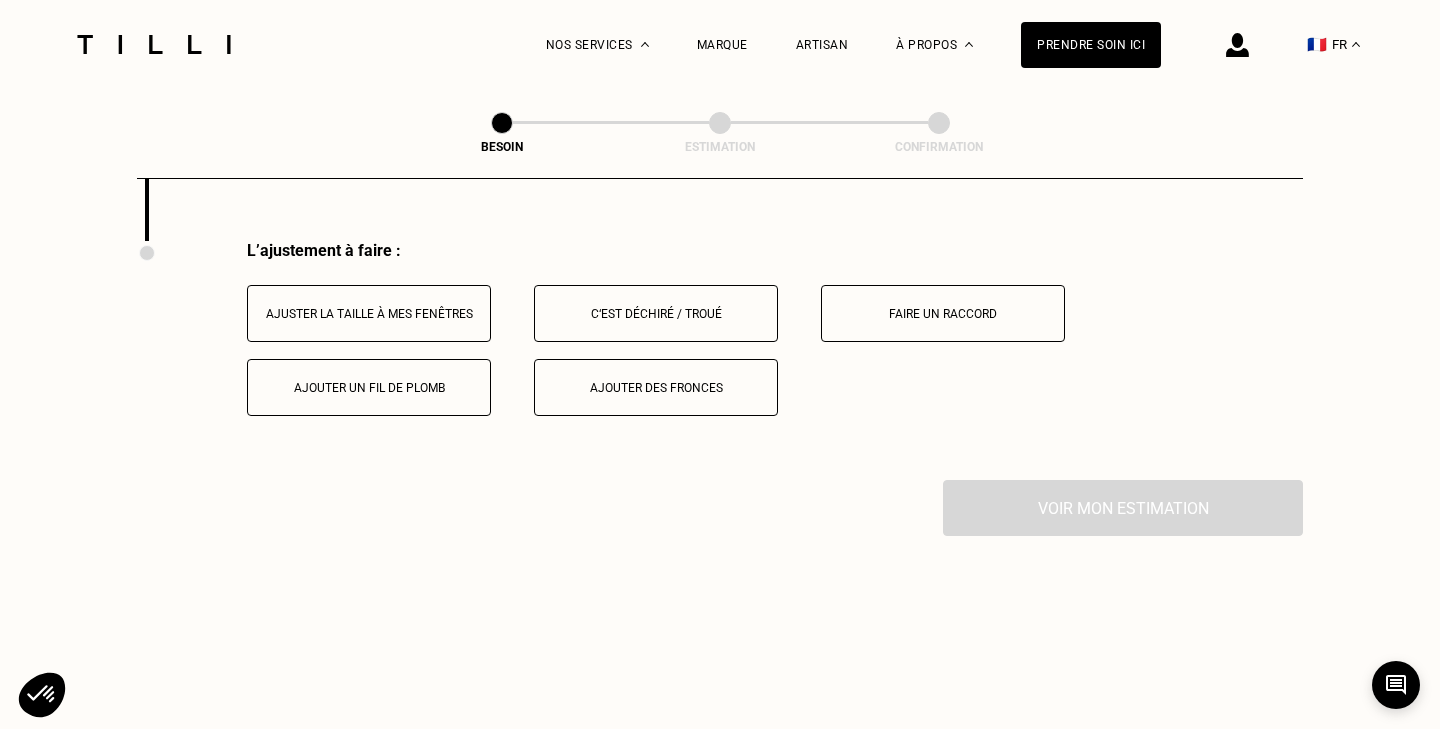 click on "Ajuster la taille à mes fenêtres" at bounding box center [369, 314] 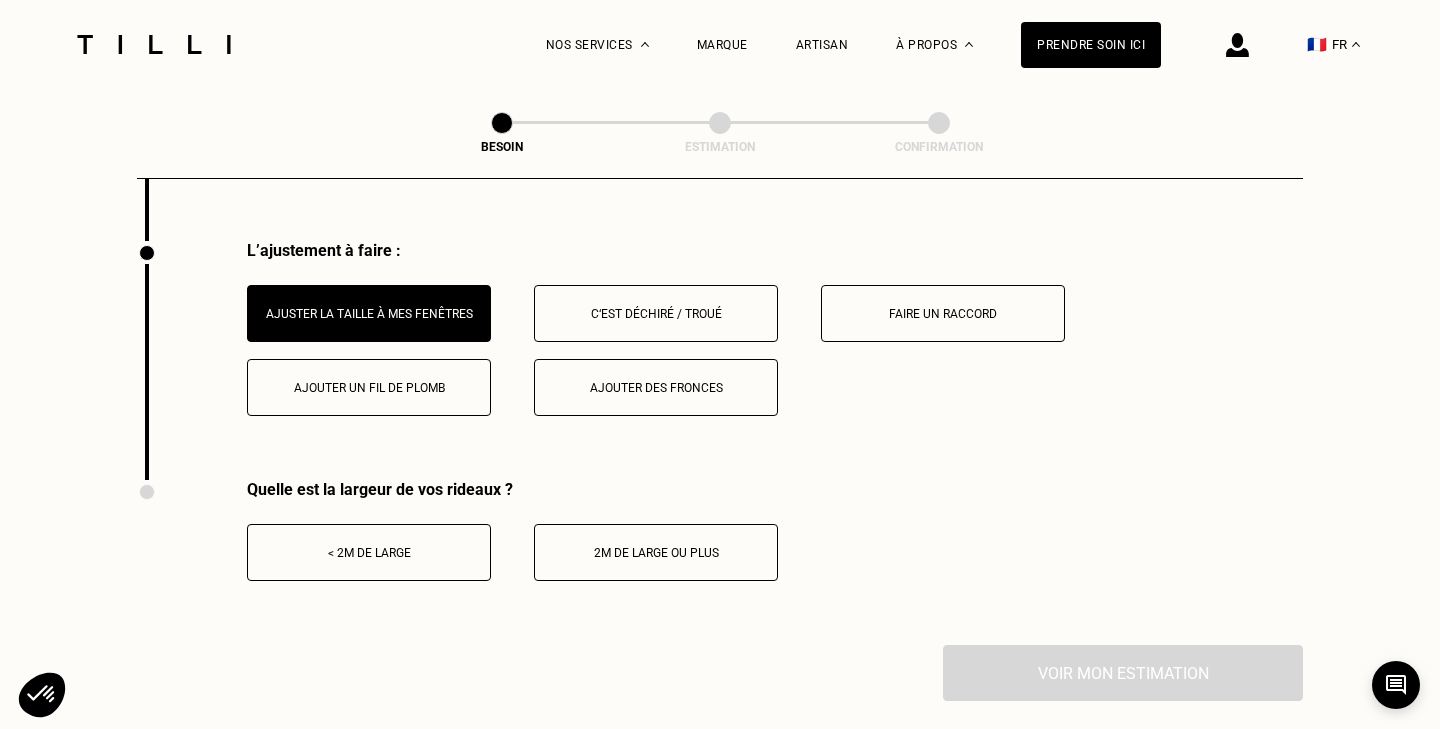 click on "< 2m de large" at bounding box center [369, 552] 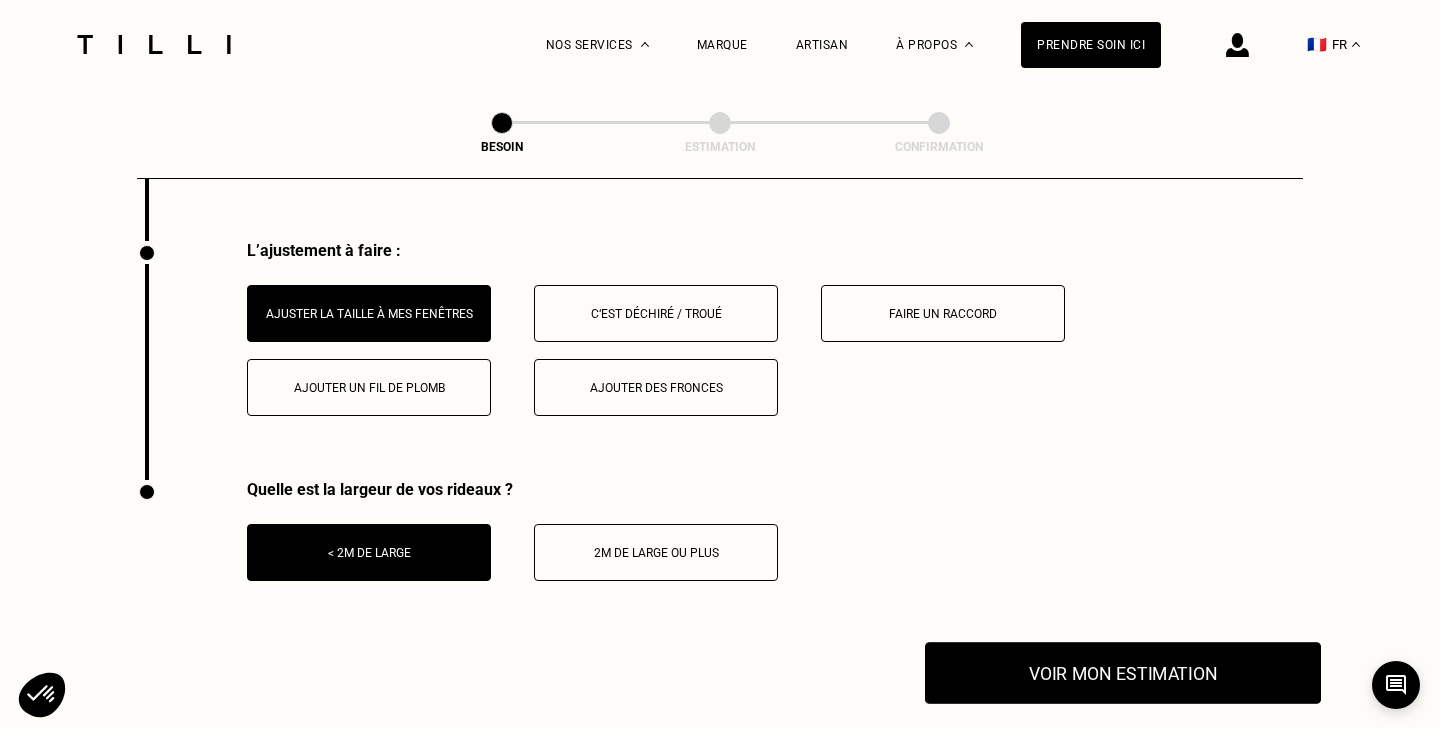 click on "Voir mon estimation" at bounding box center (1123, 673) 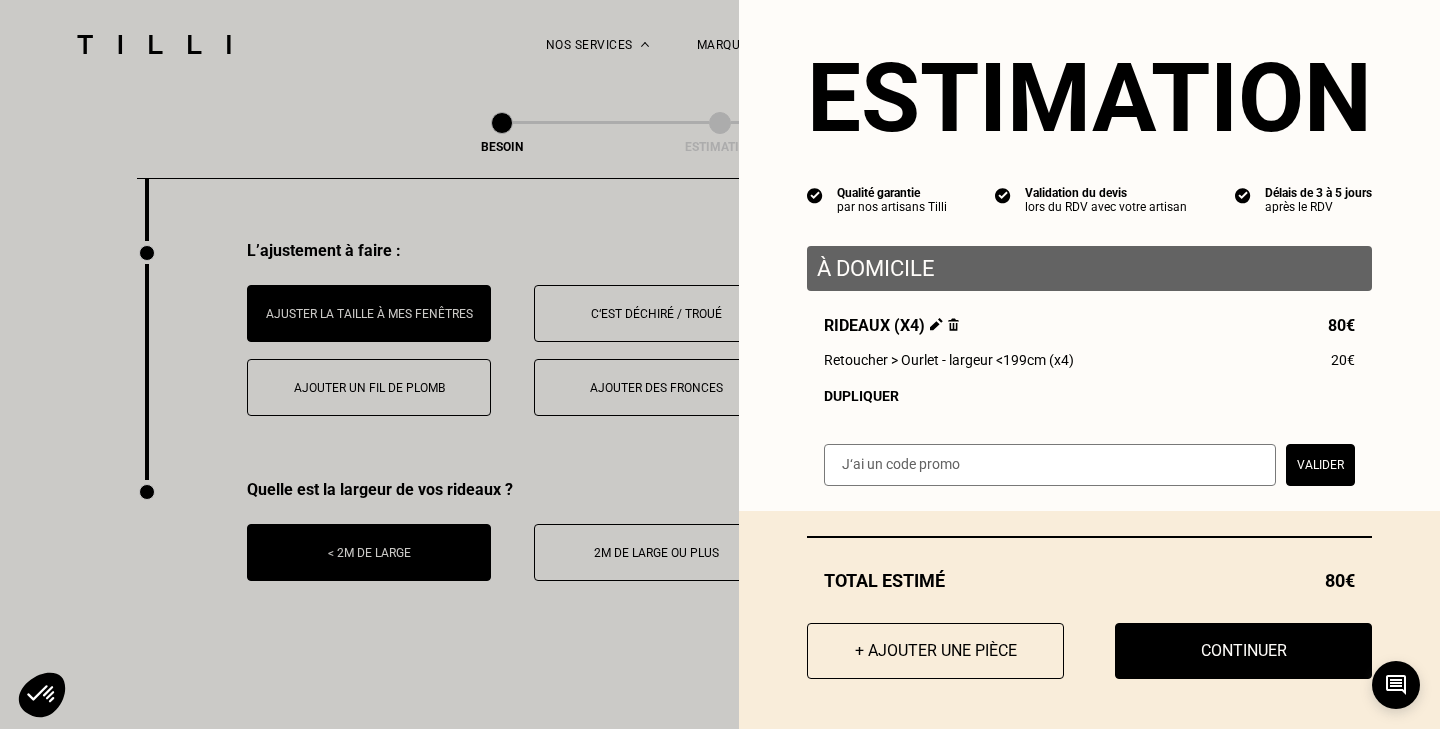 scroll, scrollTop: 22, scrollLeft: 0, axis: vertical 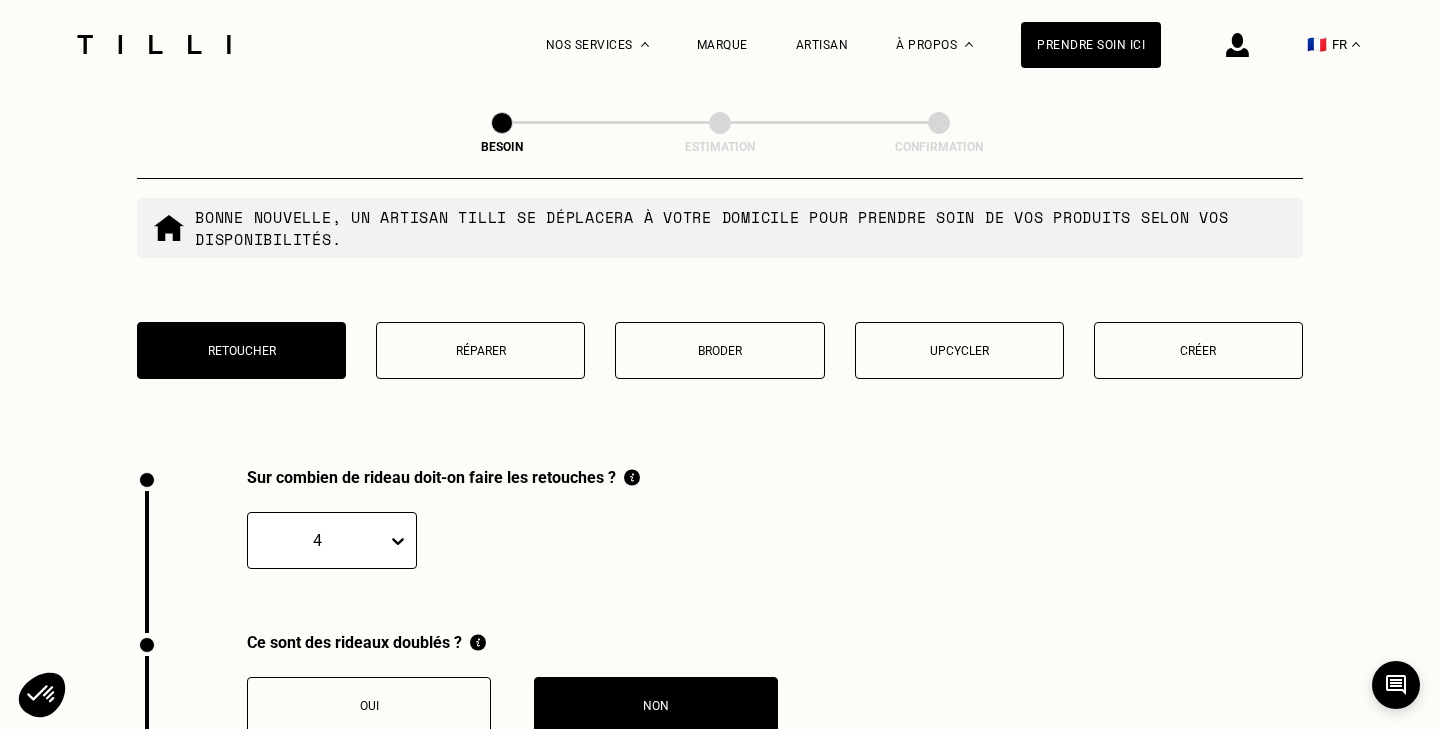 click at bounding box center [154, 44] 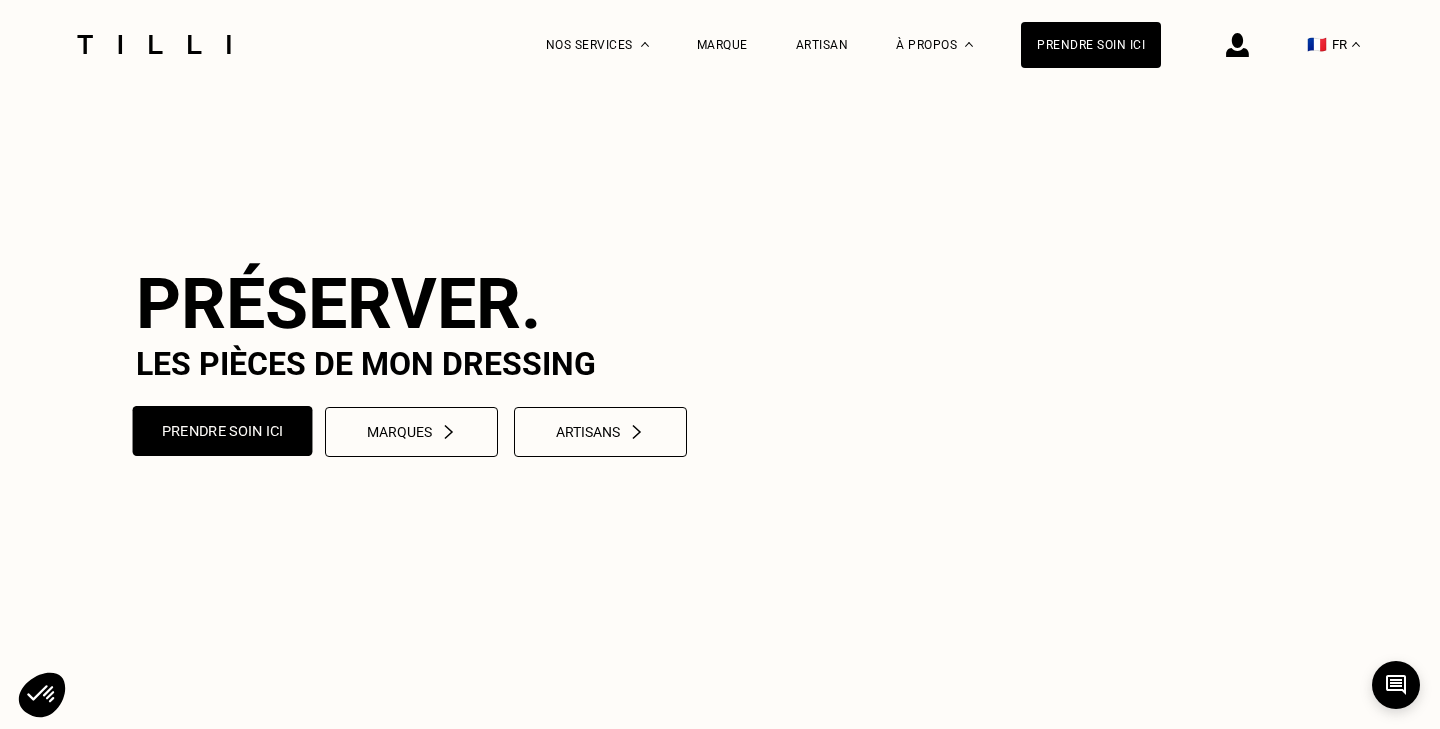 click on "Prendre soin ici" at bounding box center [223, 431] 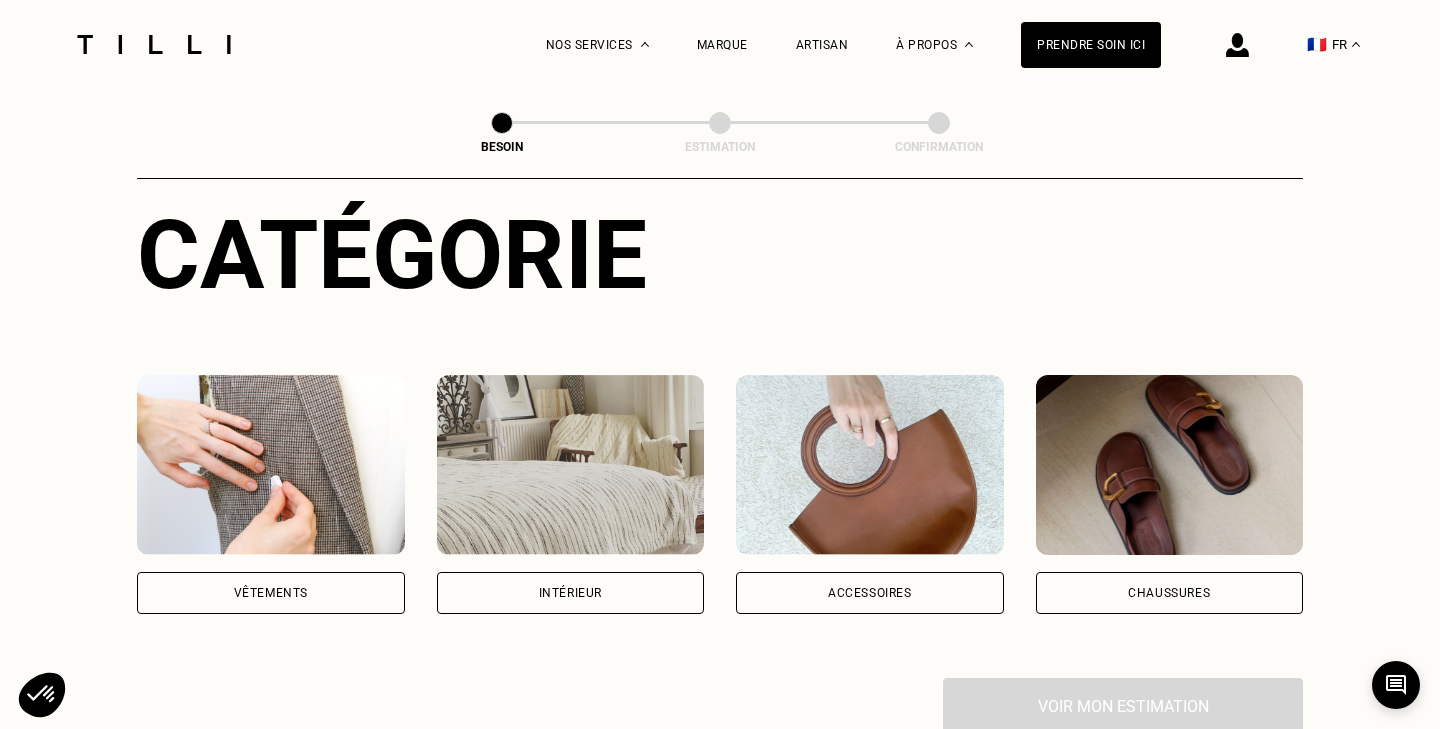 scroll, scrollTop: 225, scrollLeft: 0, axis: vertical 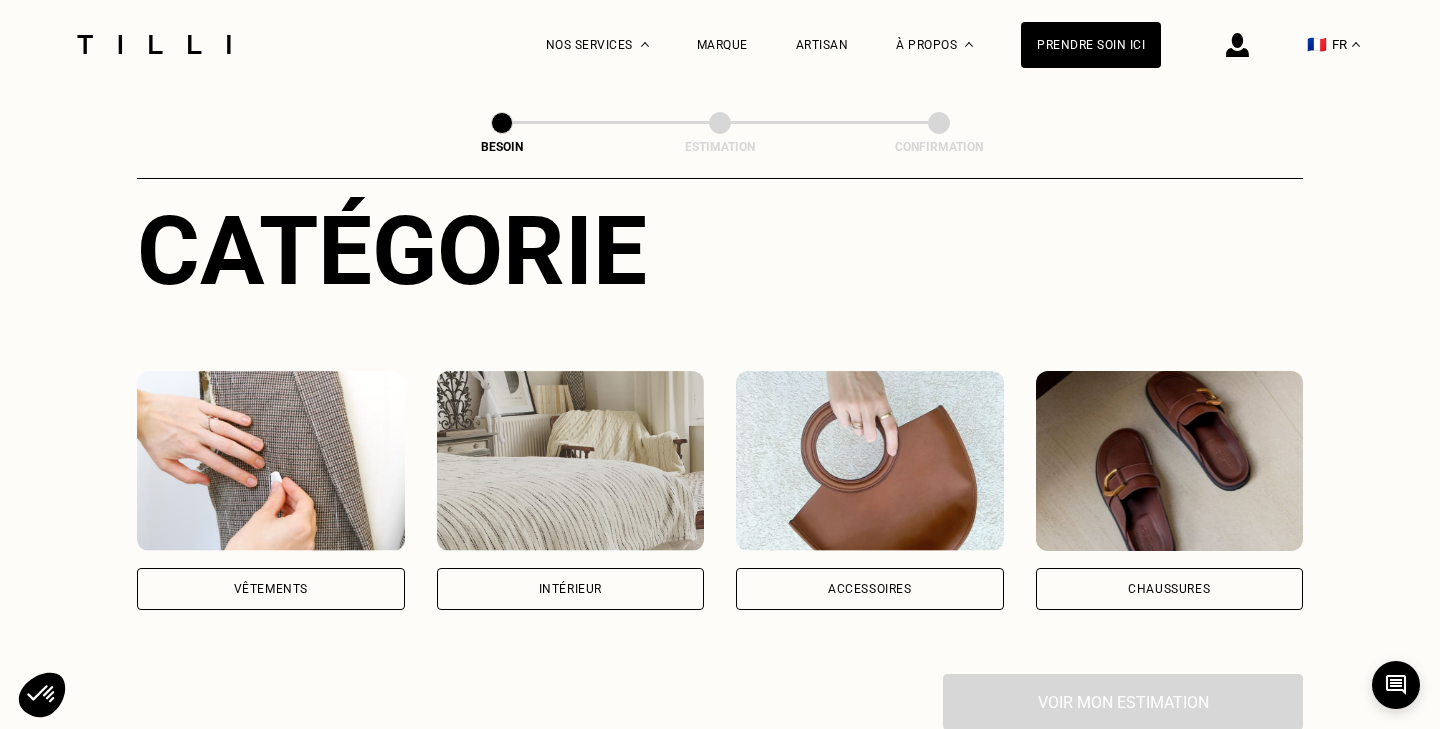 click at bounding box center (271, 461) 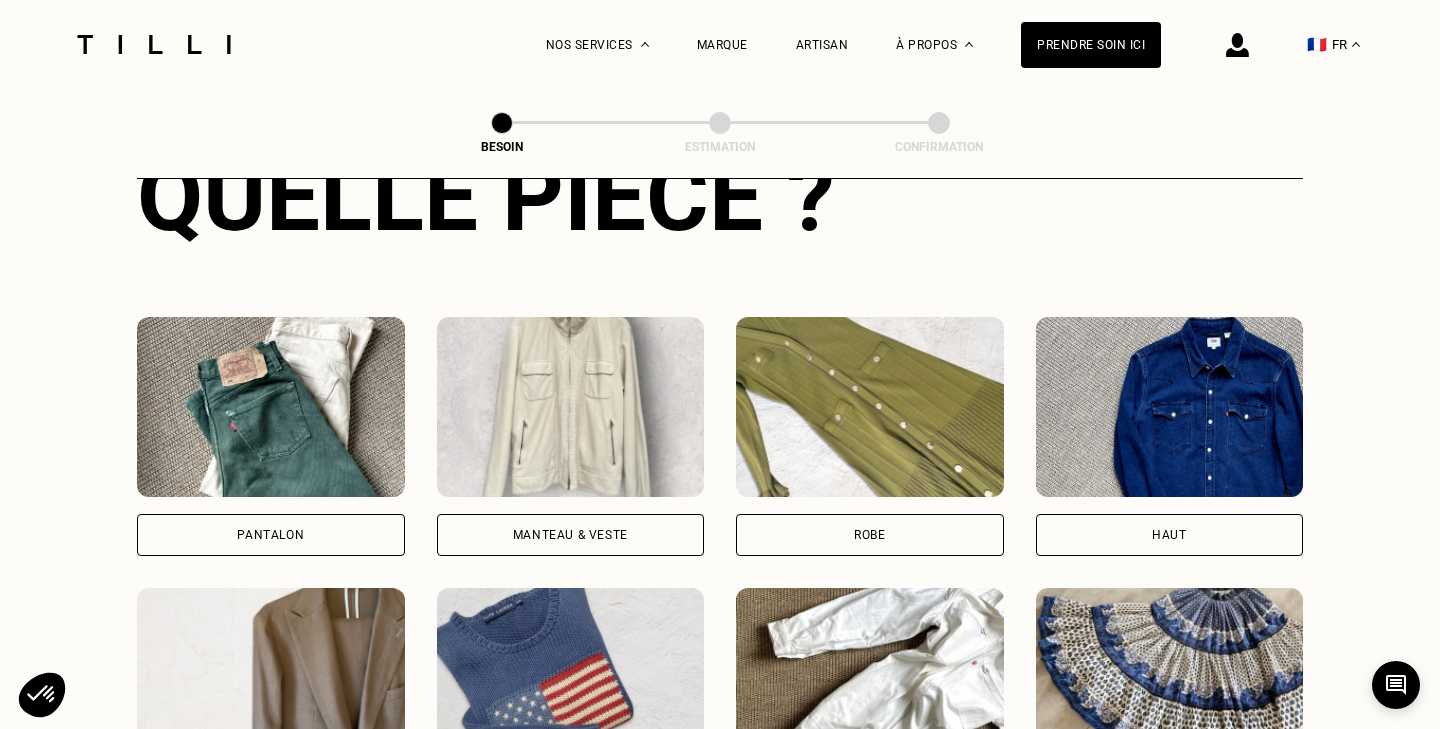 scroll, scrollTop: 824, scrollLeft: 0, axis: vertical 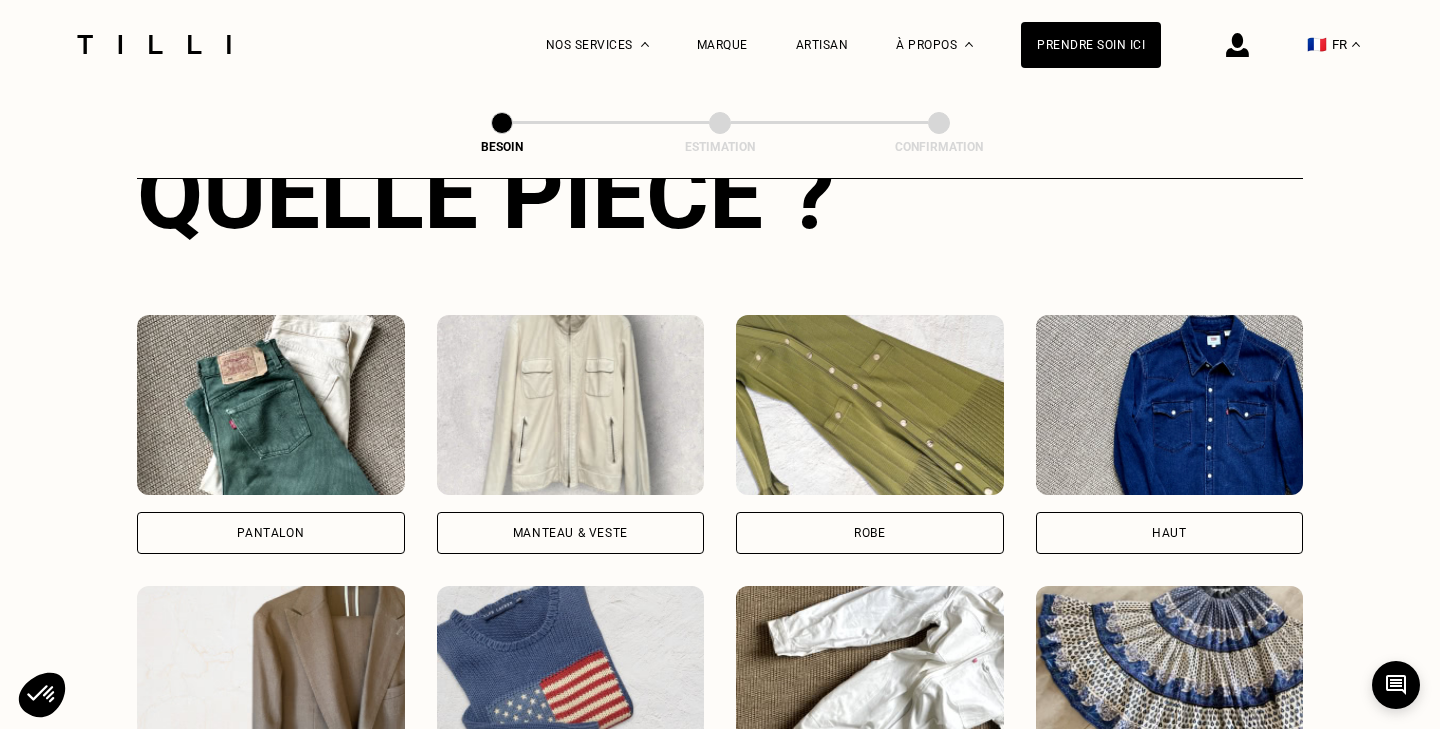 click at bounding box center (571, 405) 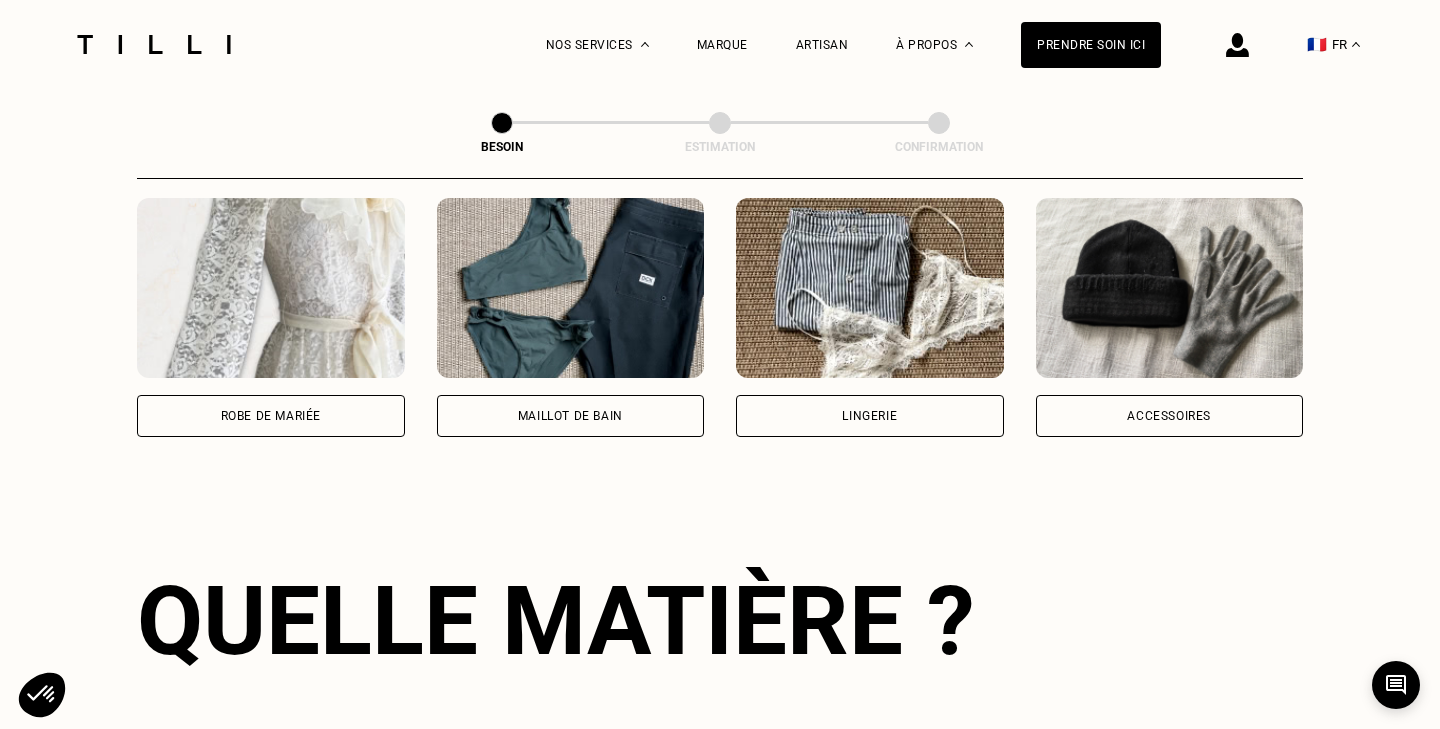 scroll, scrollTop: 1736, scrollLeft: 0, axis: vertical 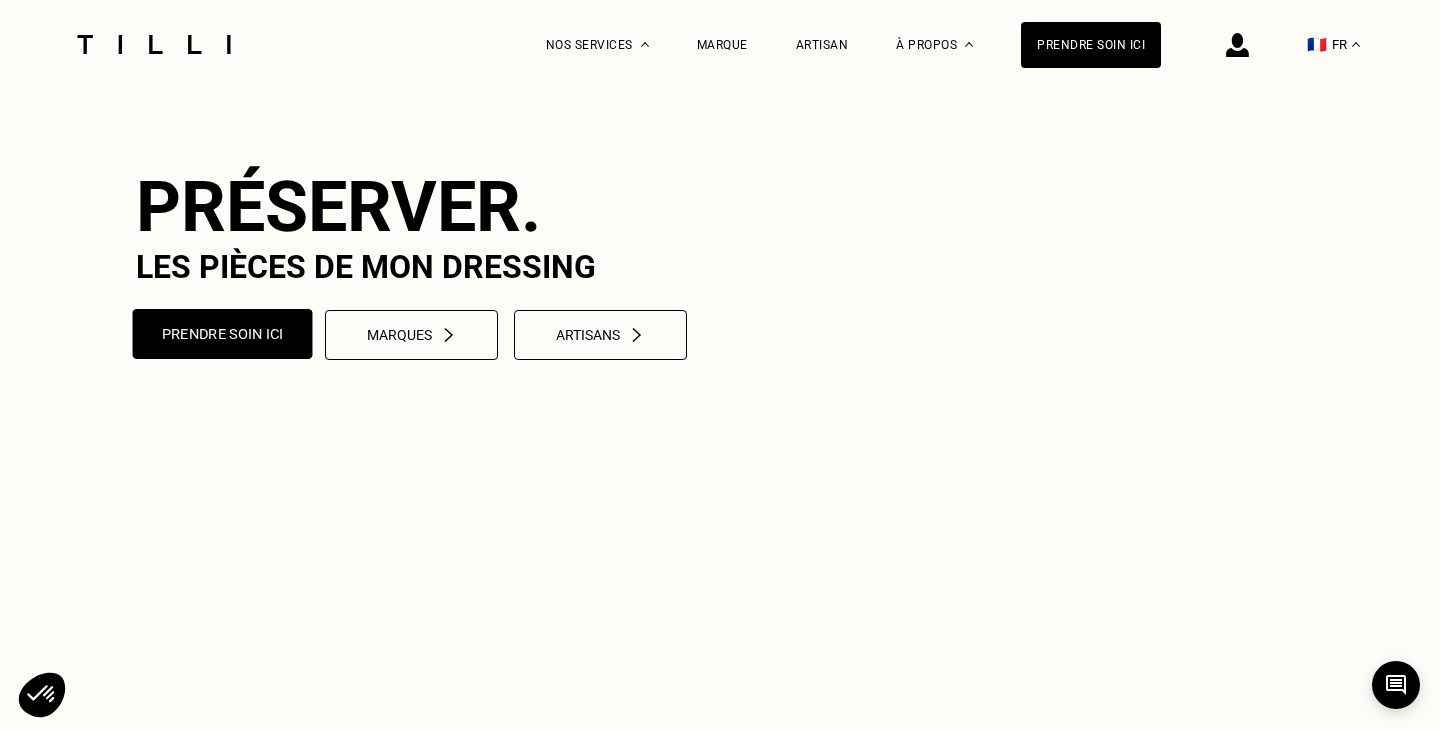 click on "Prendre soin ici" at bounding box center [223, 334] 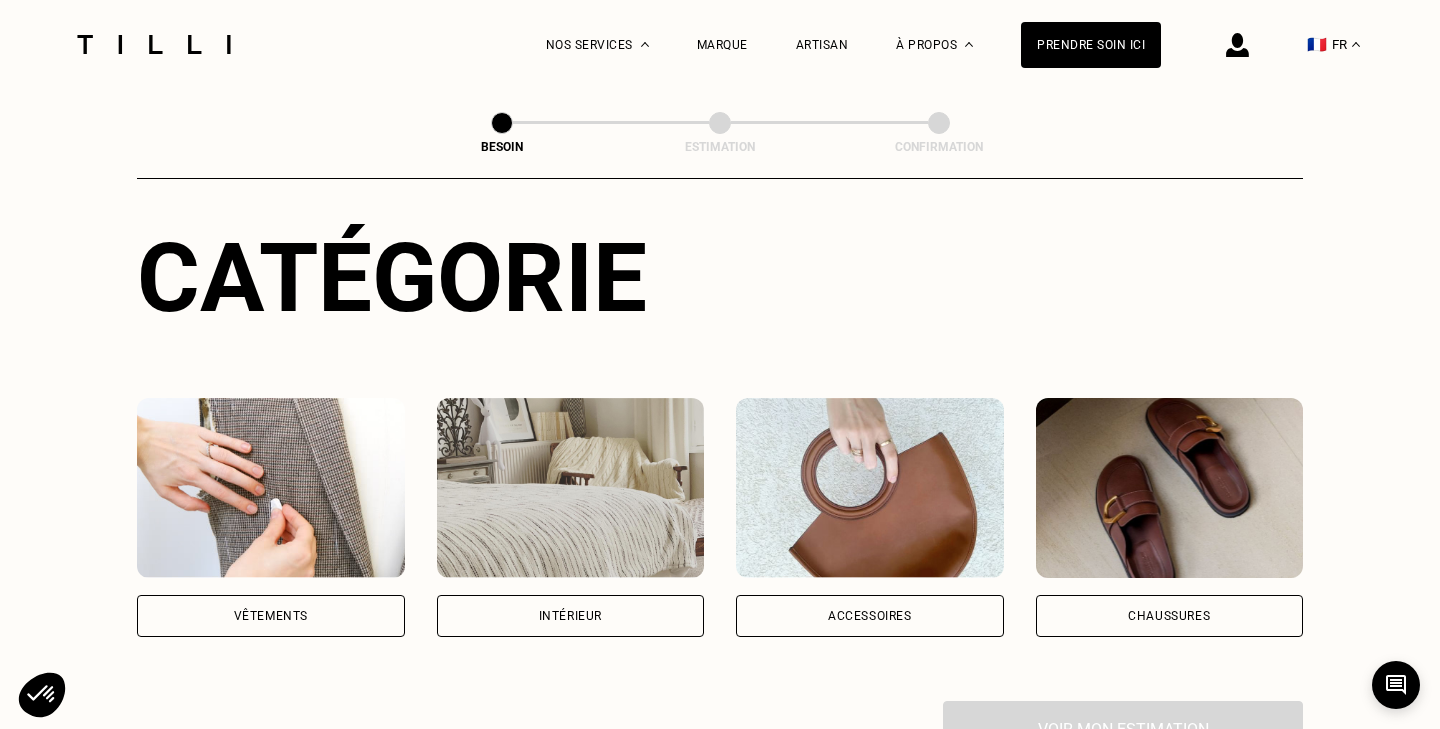 scroll, scrollTop: 513, scrollLeft: 0, axis: vertical 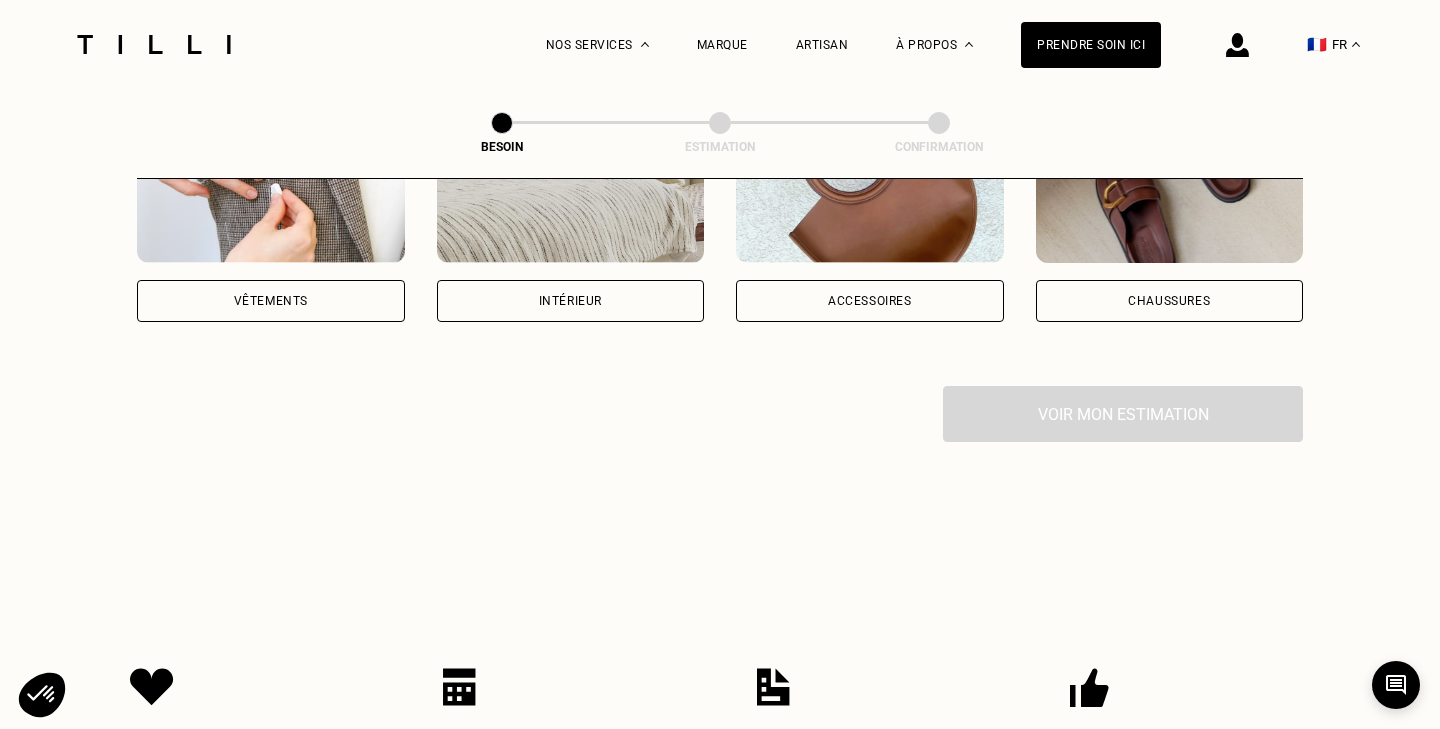 click at bounding box center [271, 173] 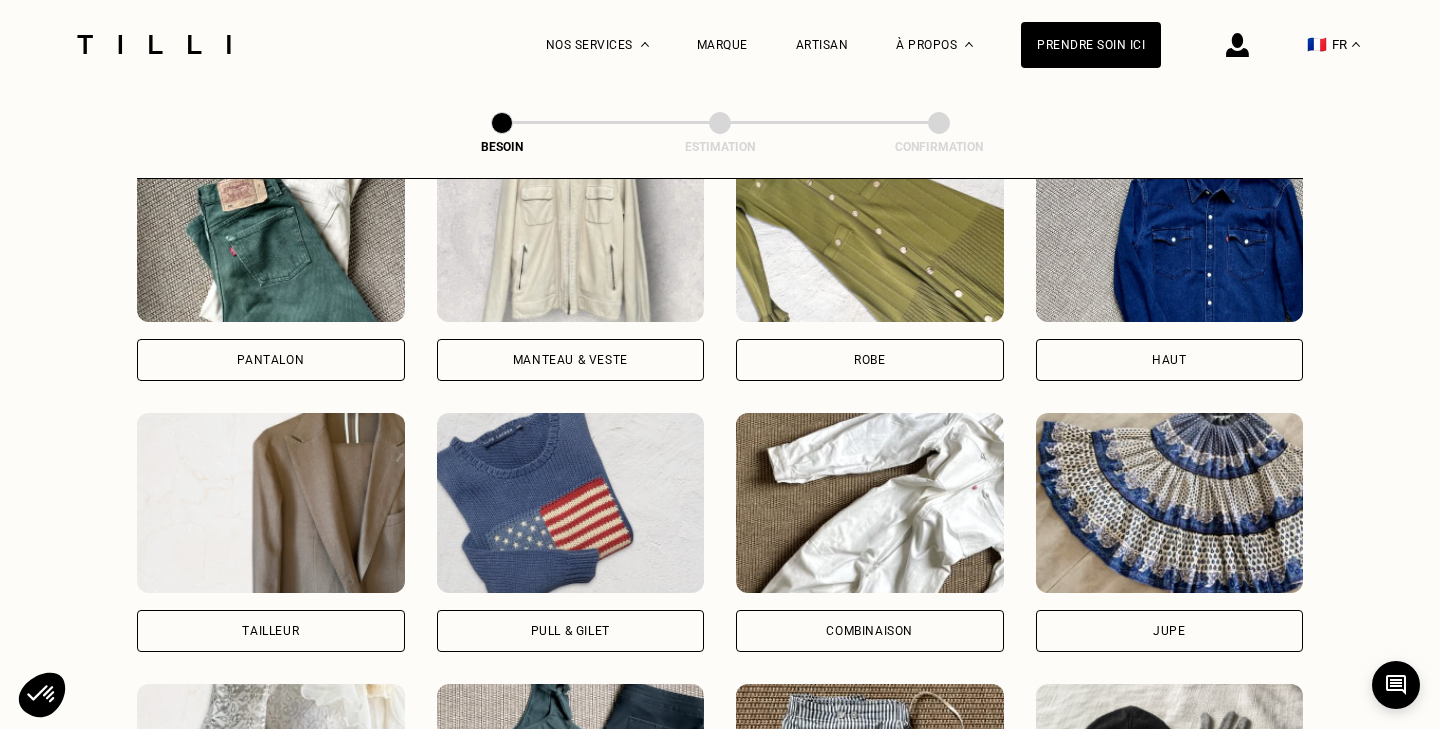 scroll, scrollTop: 999, scrollLeft: 0, axis: vertical 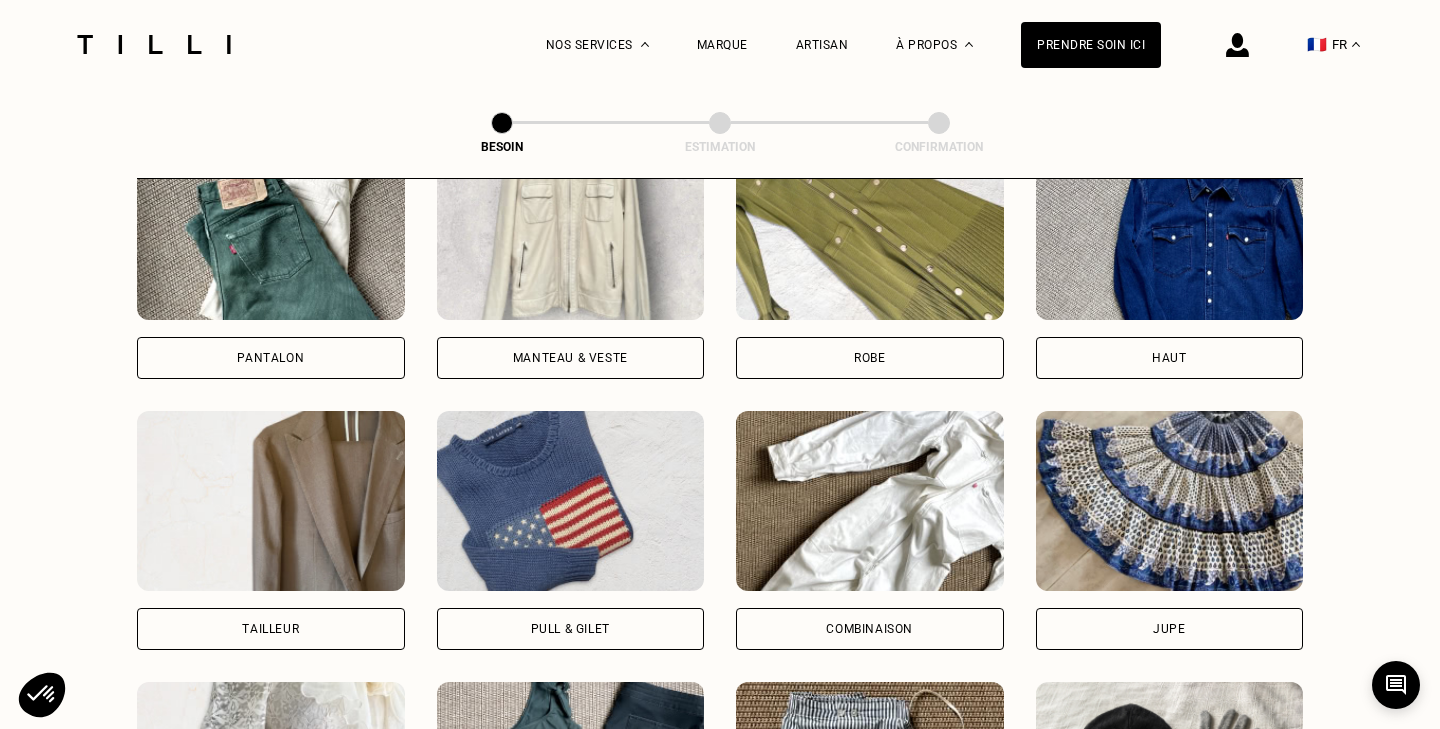 click at bounding box center [271, 501] 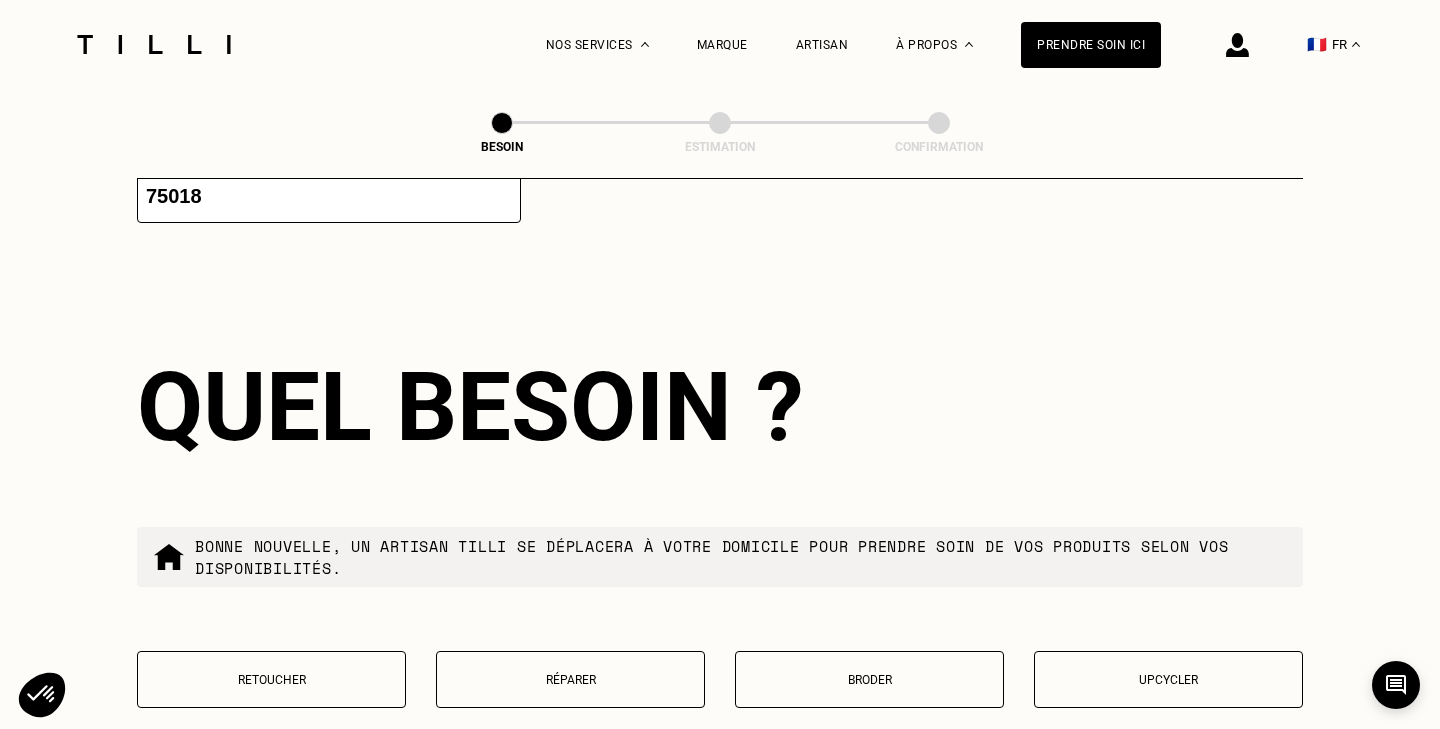 scroll, scrollTop: 2403, scrollLeft: 0, axis: vertical 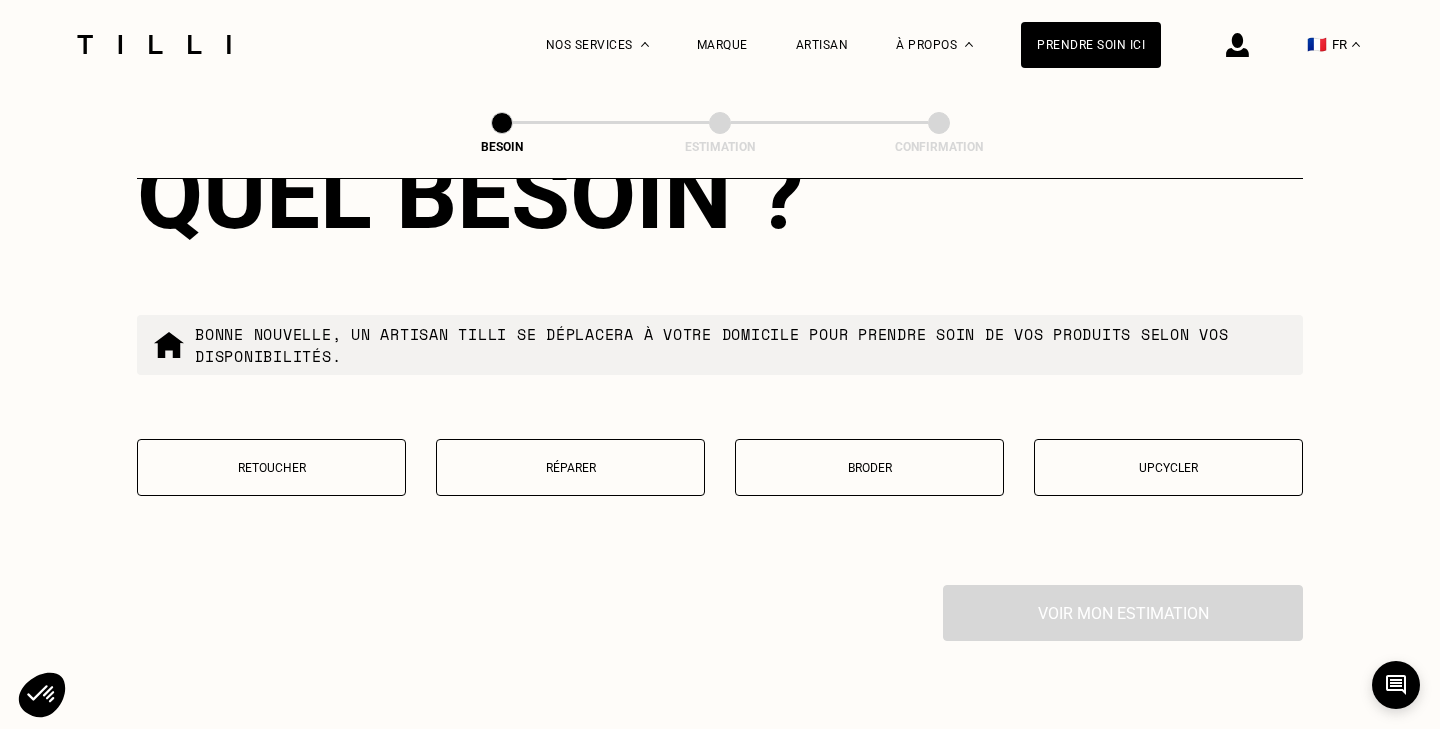 click on "Réparer" at bounding box center [570, 468] 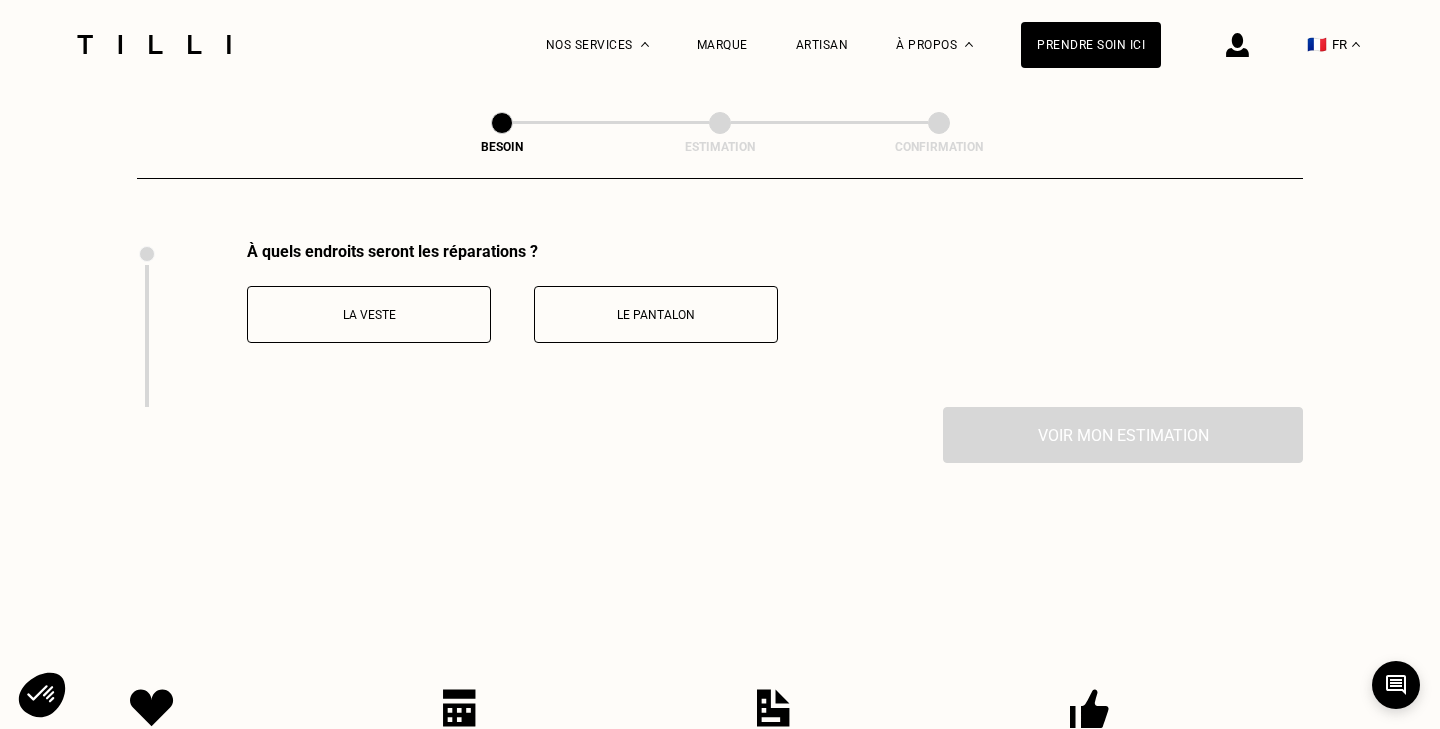 scroll, scrollTop: 2747, scrollLeft: 0, axis: vertical 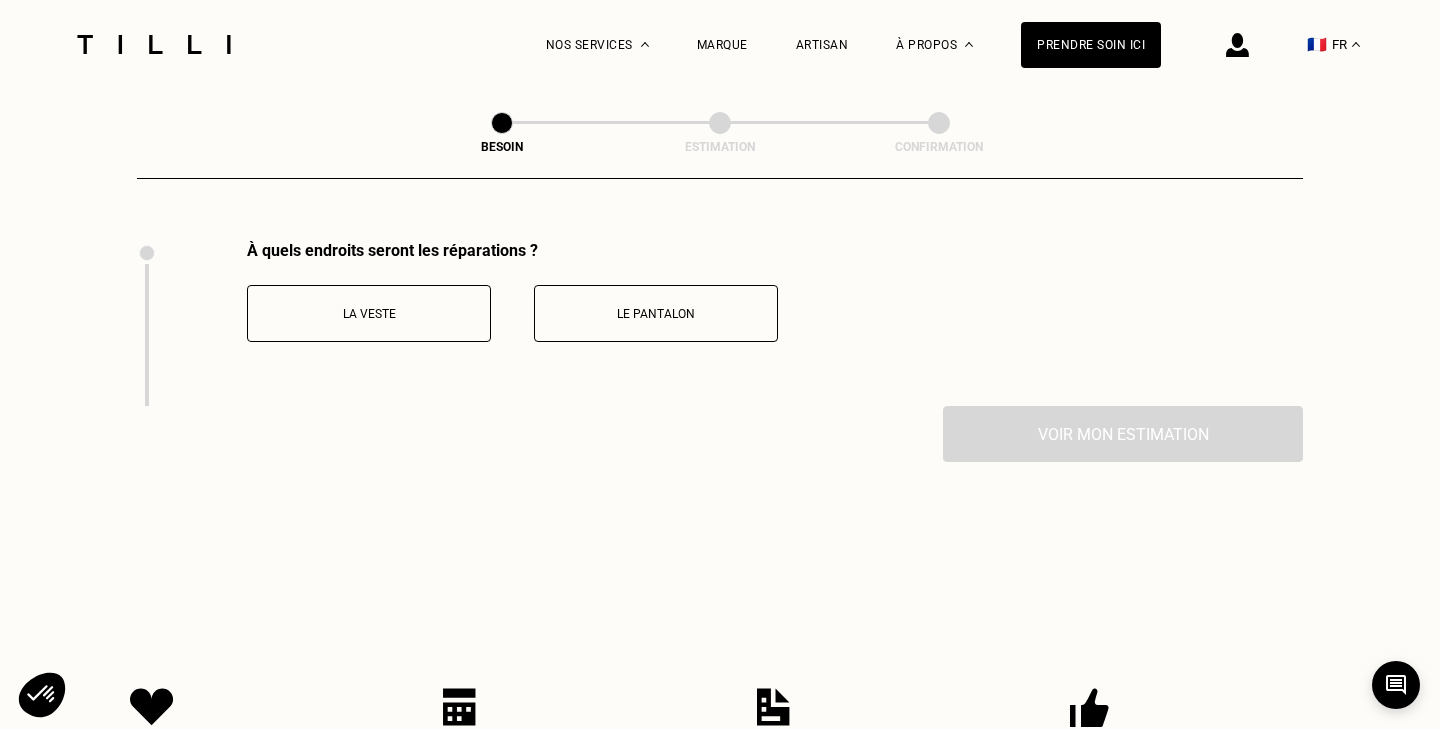 click on "La veste" at bounding box center (369, 313) 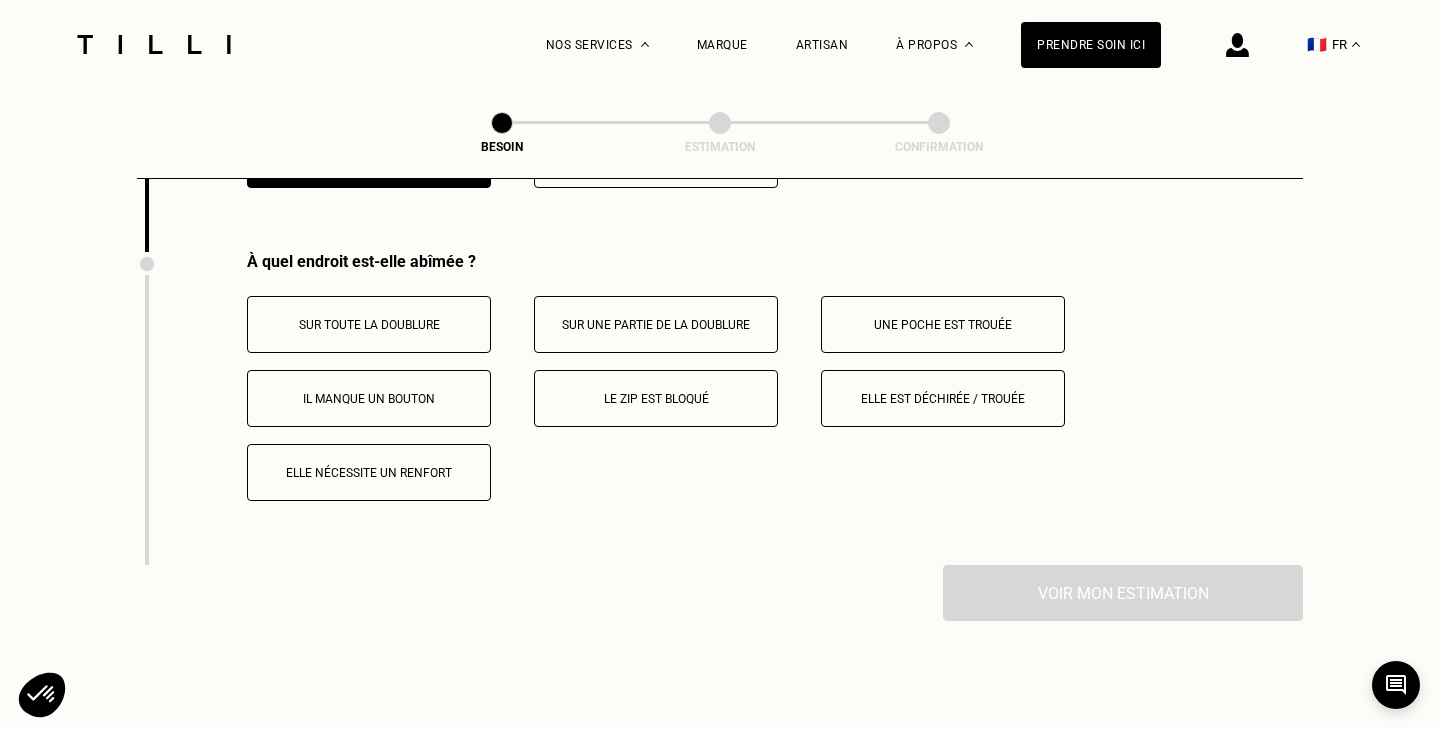scroll, scrollTop: 2912, scrollLeft: 0, axis: vertical 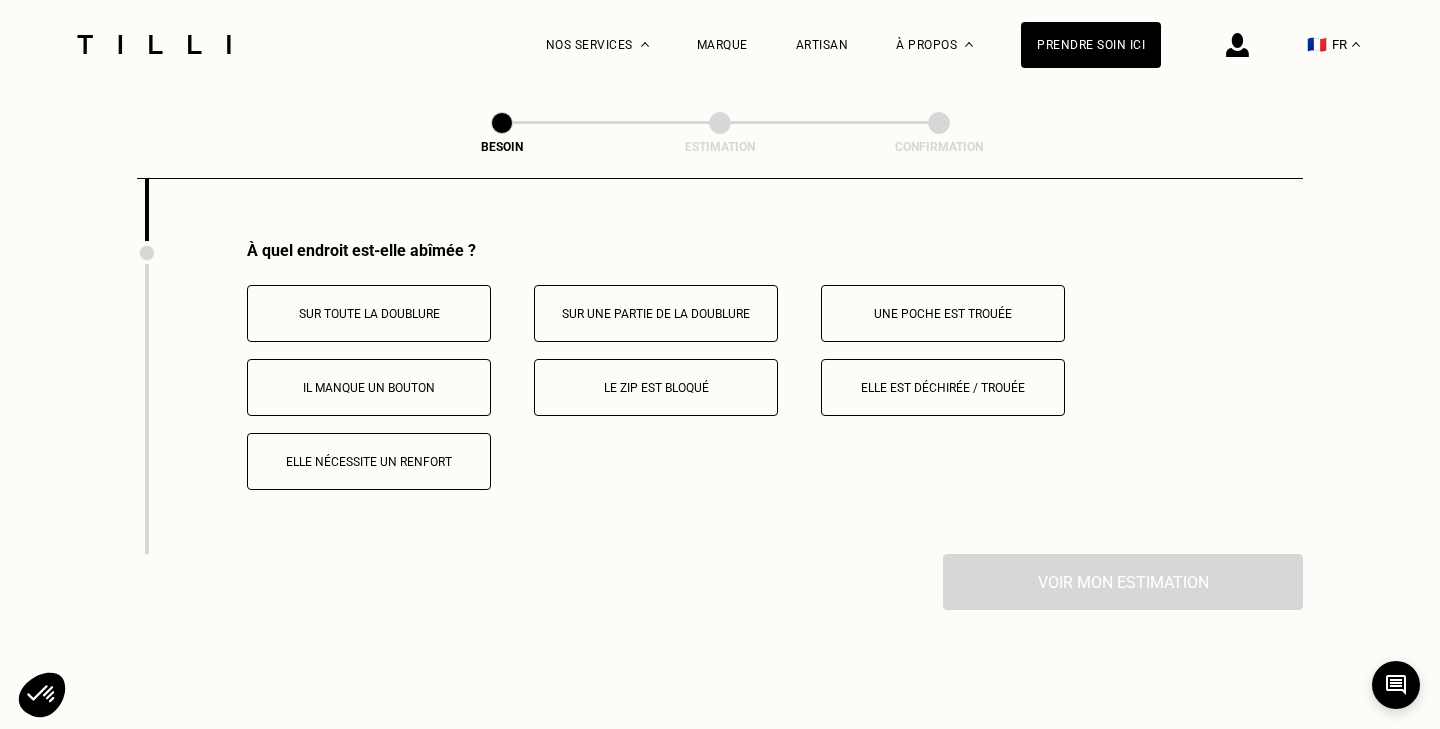 click on "Sur toute la doublure" at bounding box center [369, 313] 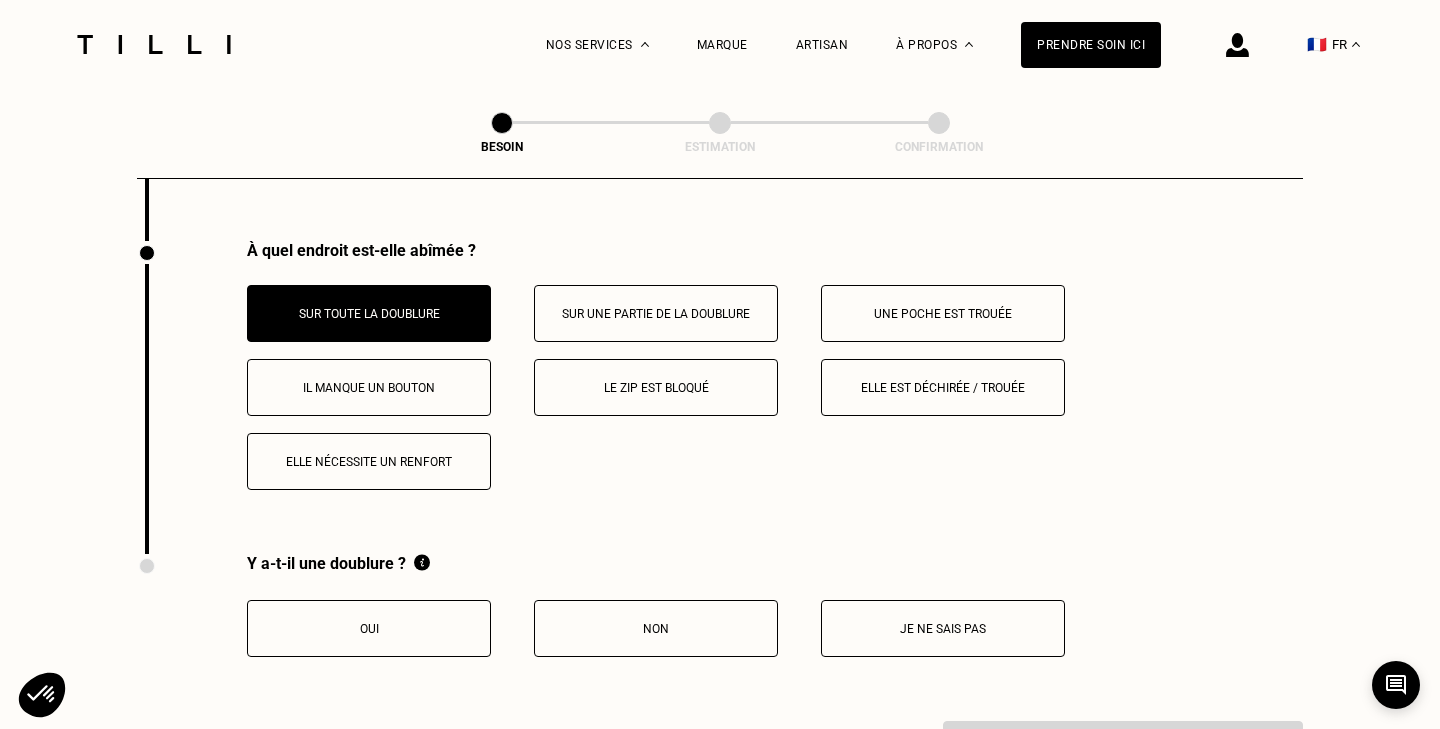 click on "Elle est déchirée / trouée" at bounding box center (943, 388) 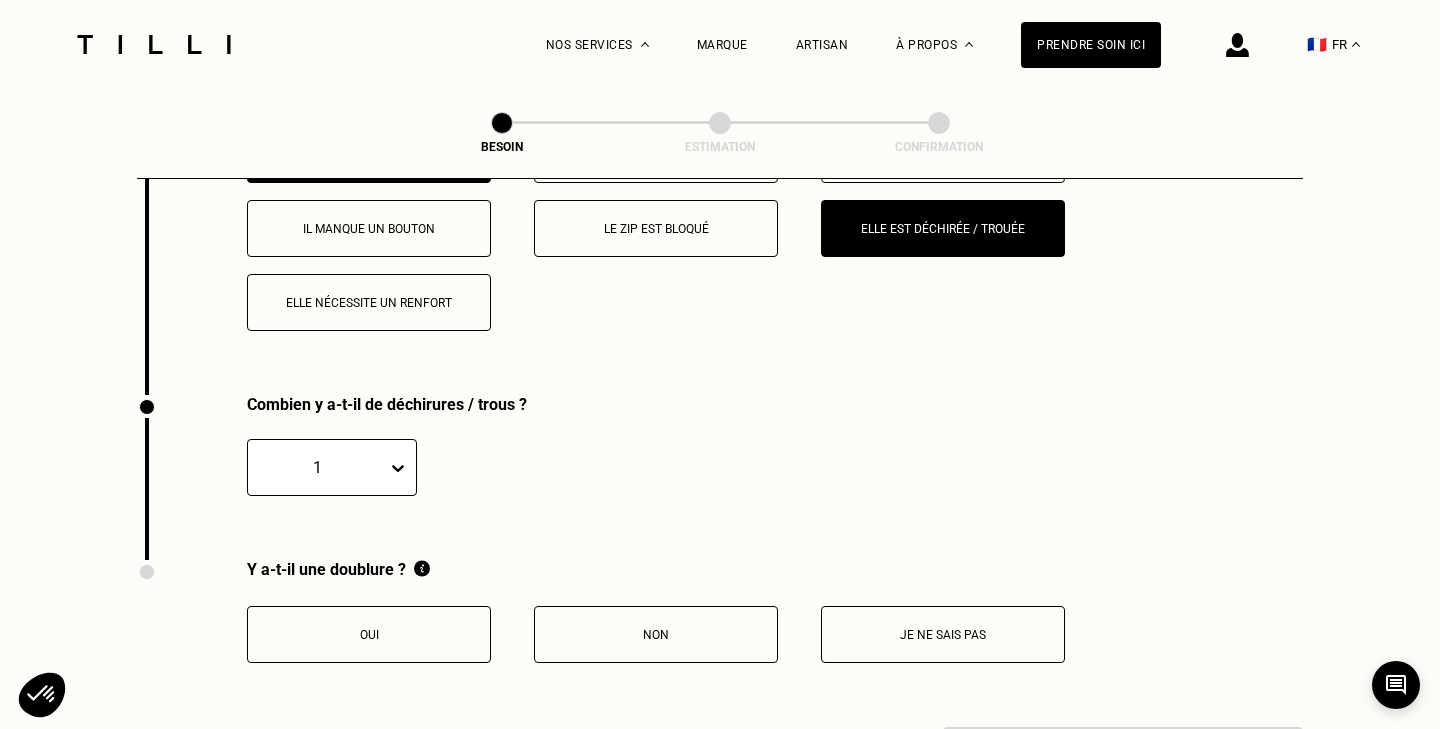 scroll, scrollTop: 3072, scrollLeft: 0, axis: vertical 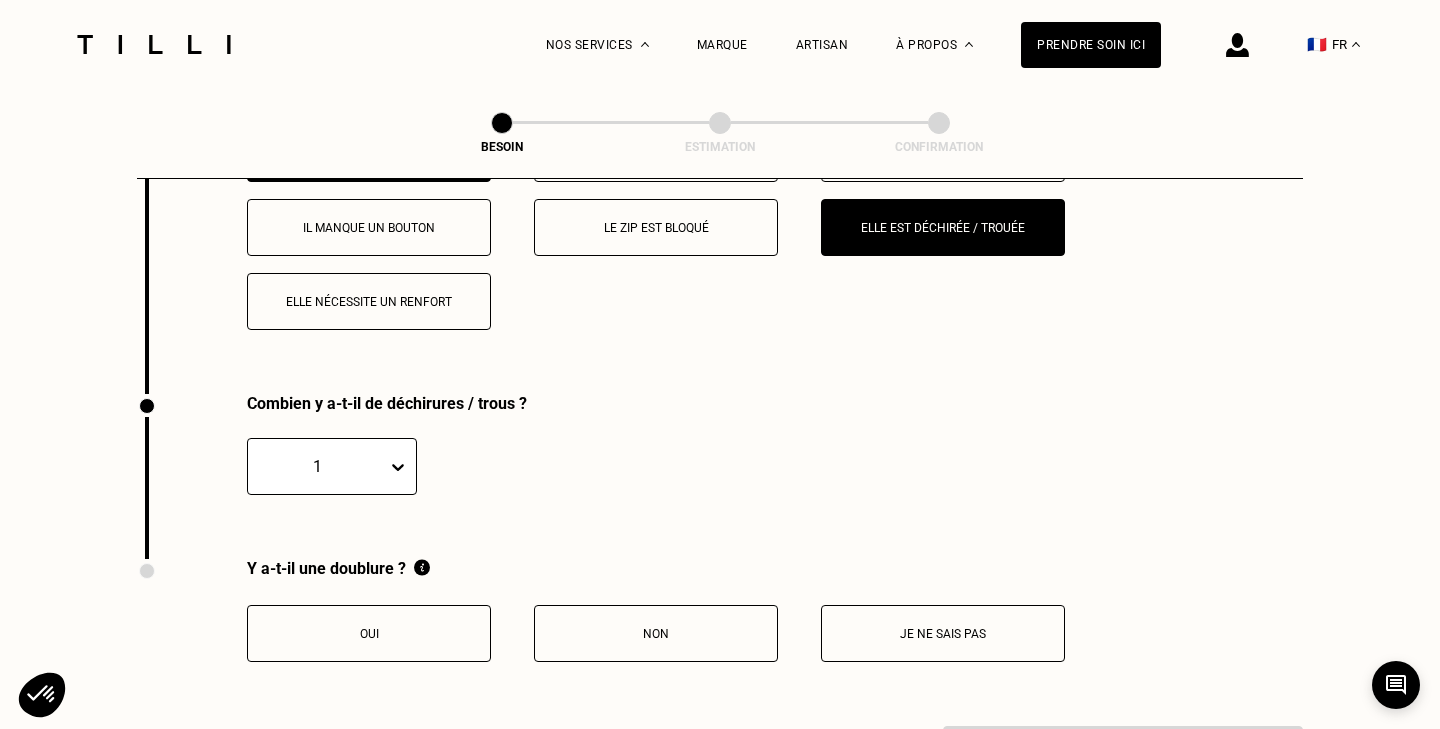 click on "Oui" at bounding box center (369, 634) 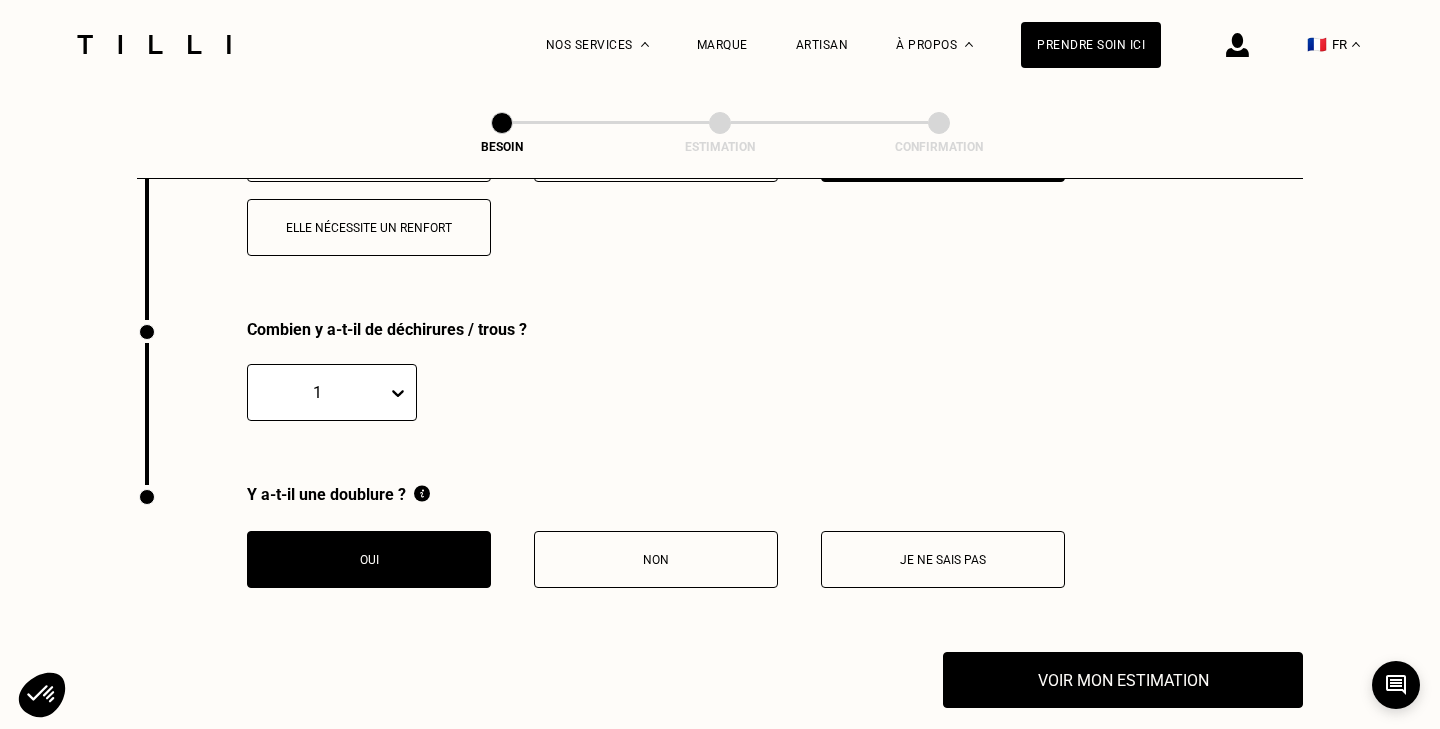 scroll, scrollTop: 3149, scrollLeft: 0, axis: vertical 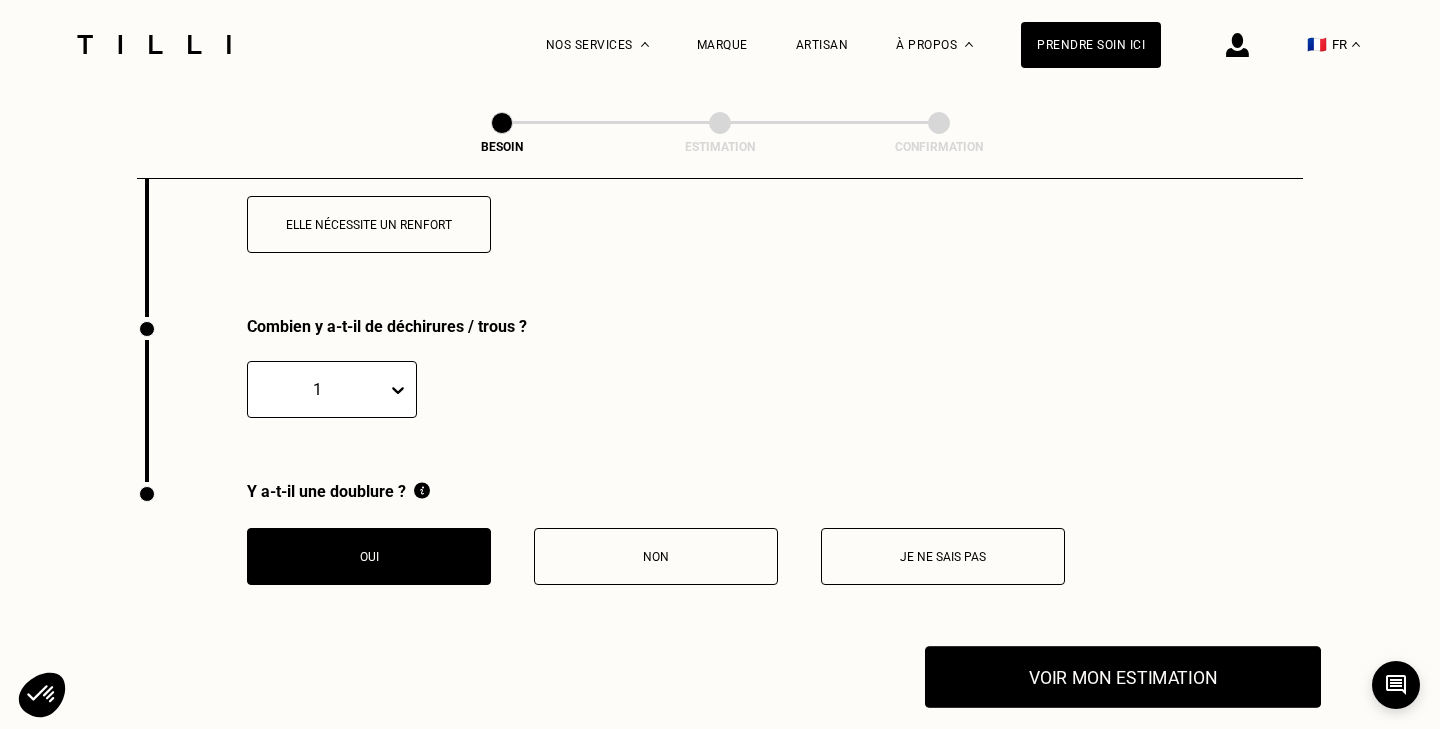 click on "Voir mon estimation" at bounding box center [1123, 677] 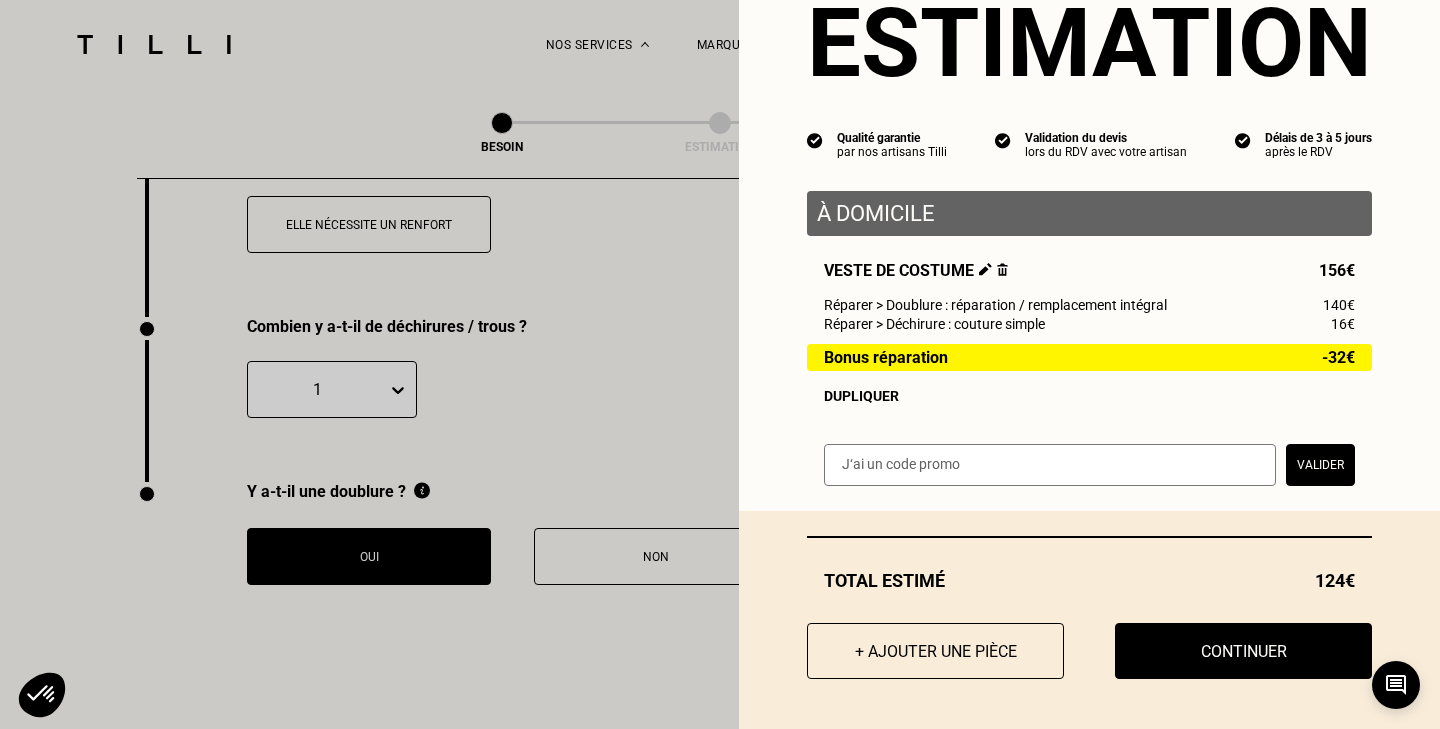 scroll, scrollTop: 77, scrollLeft: 0, axis: vertical 